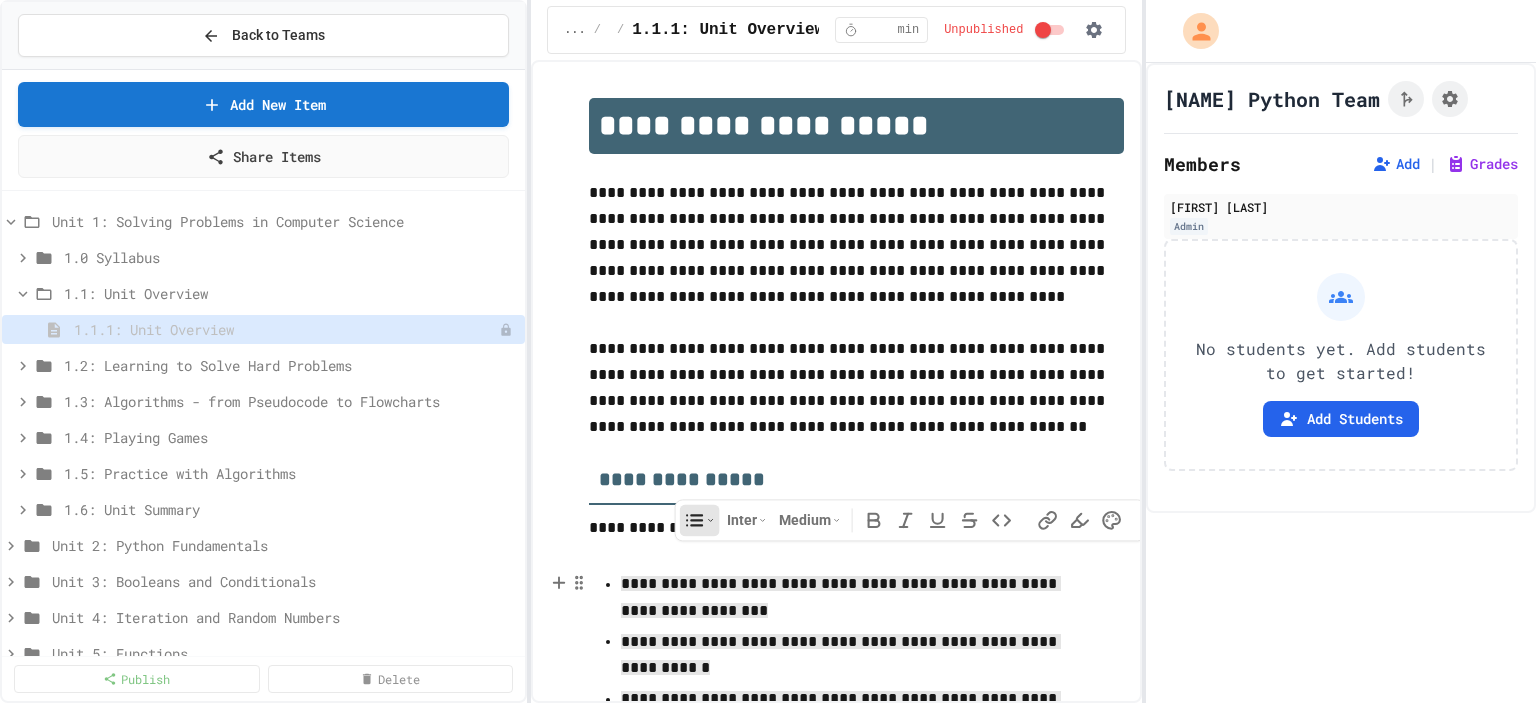 scroll, scrollTop: 0, scrollLeft: 0, axis: both 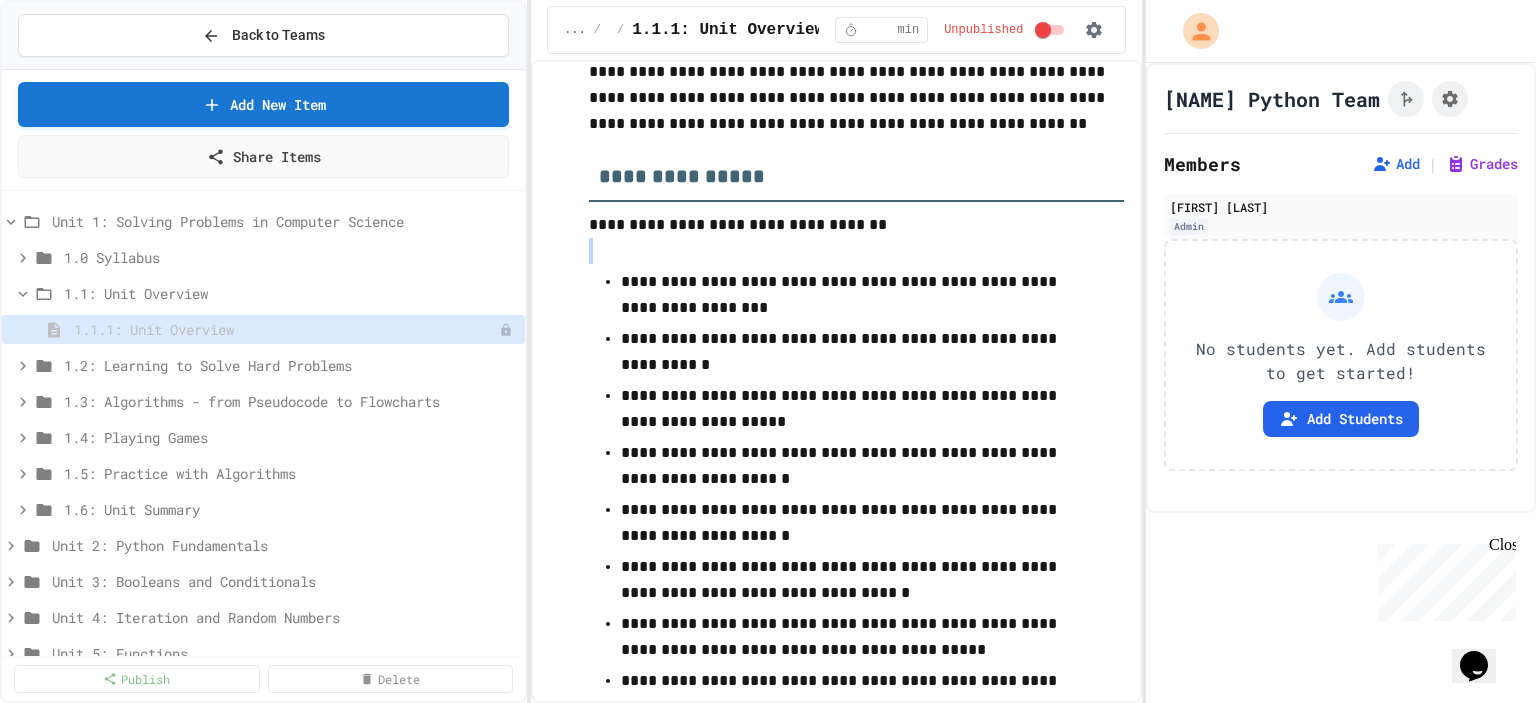 click on "**********" at bounding box center [856, 379] 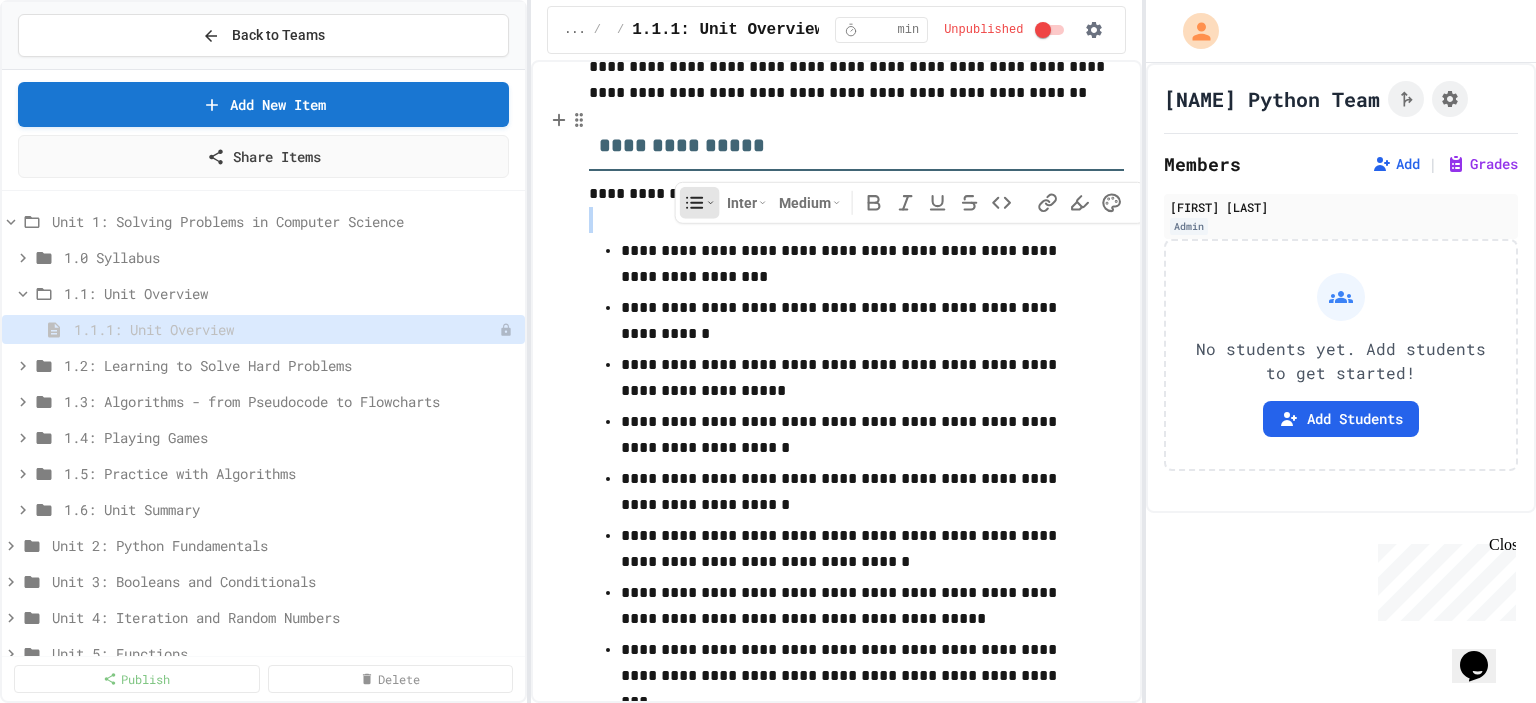 scroll, scrollTop: 383, scrollLeft: 0, axis: vertical 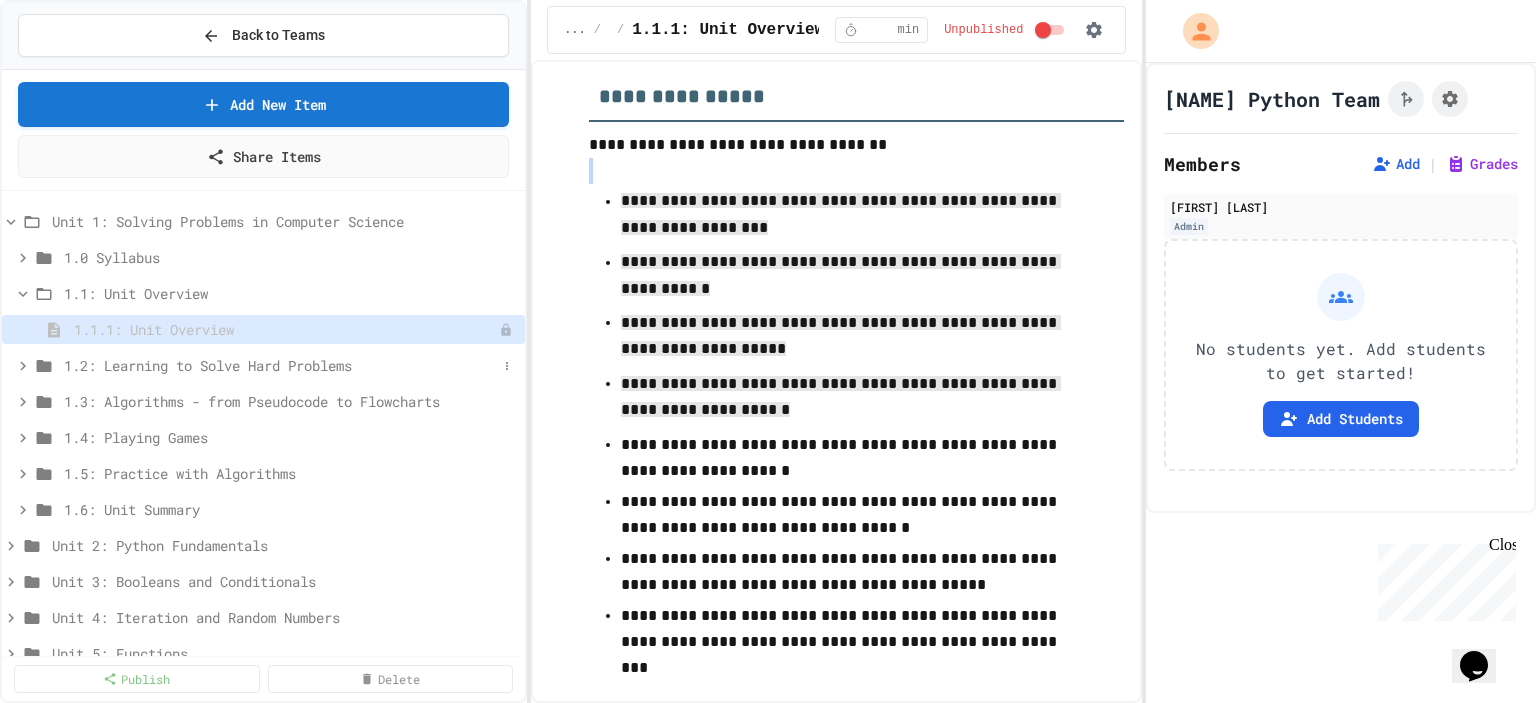 click on "1.2: Learning to Solve Hard Problems" at bounding box center (280, 365) 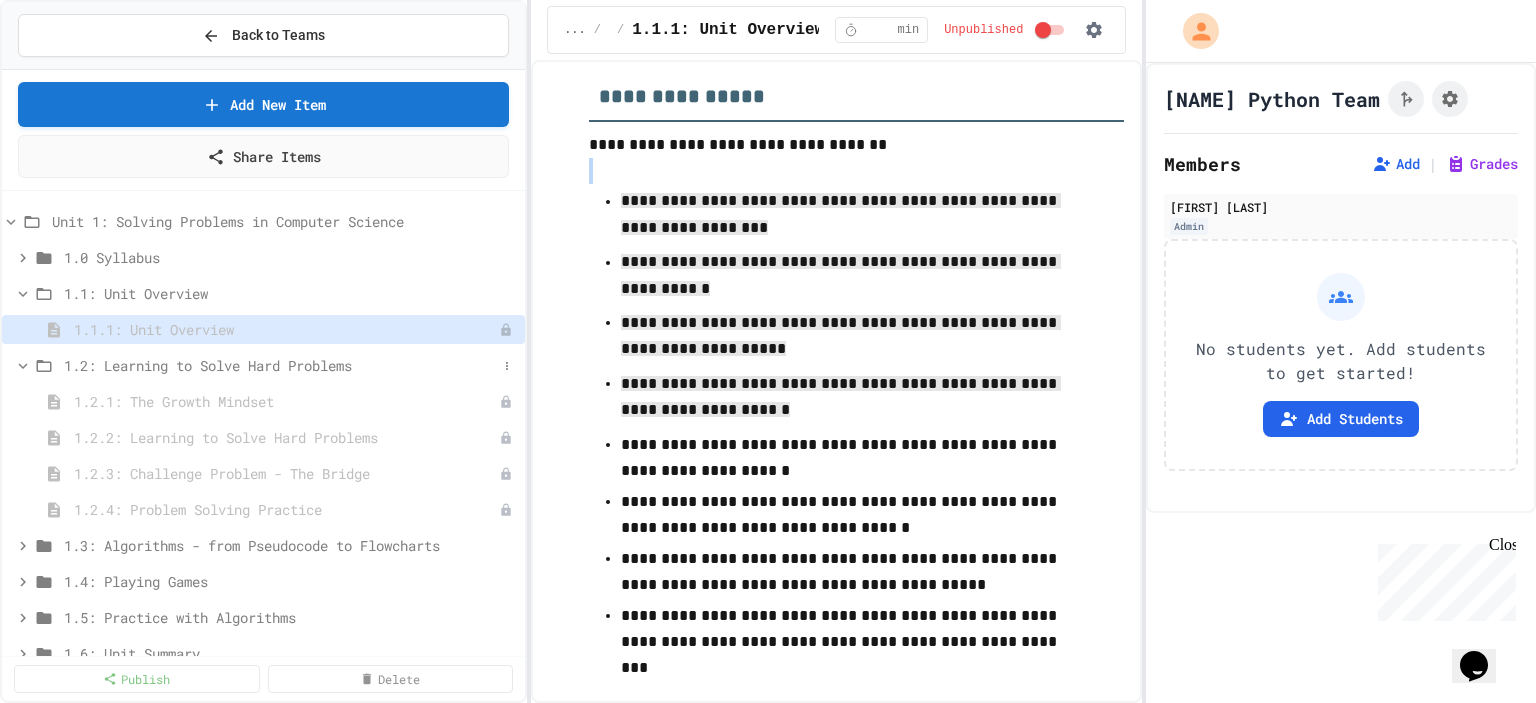 click on "1.2: Learning to Solve Hard Problems" at bounding box center (280, 365) 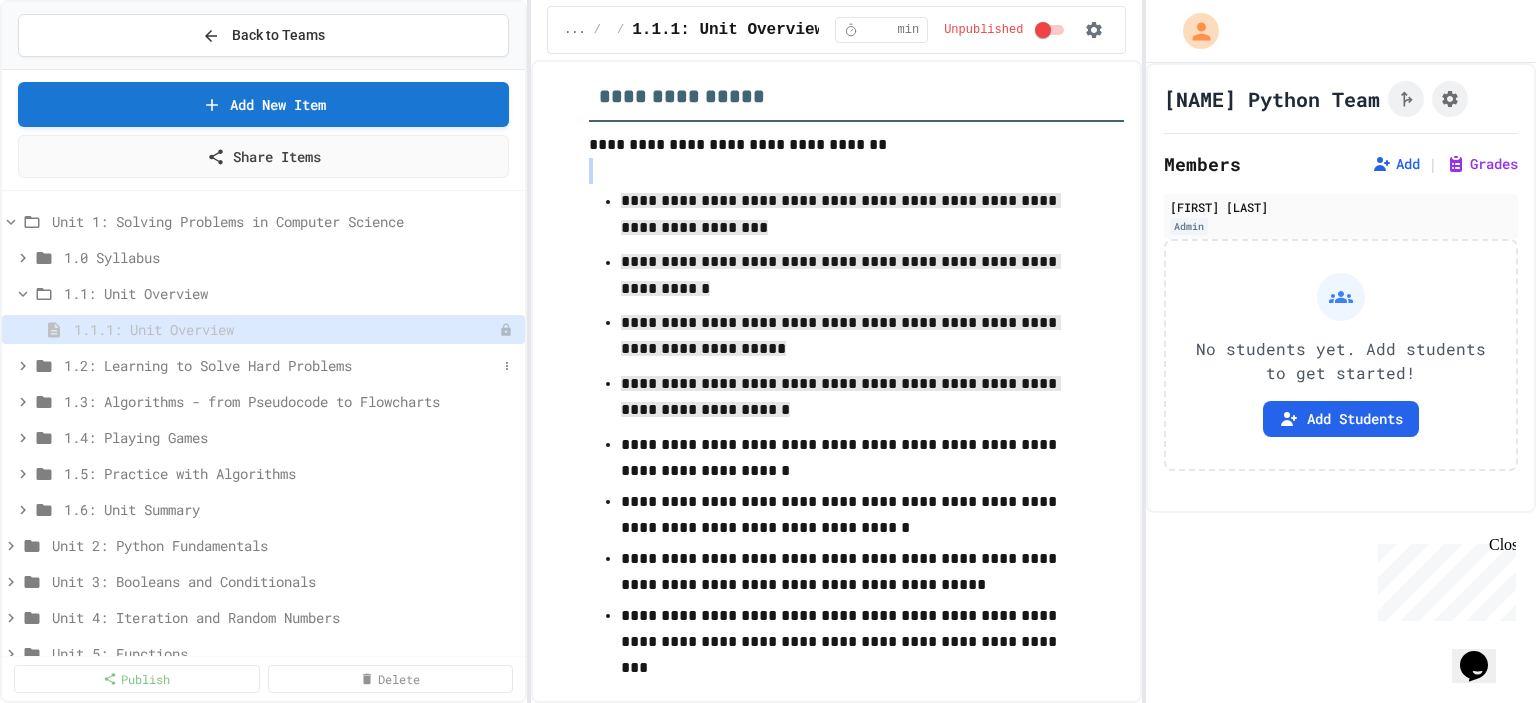 click on "1.2: Learning to Solve Hard Problems" at bounding box center [280, 365] 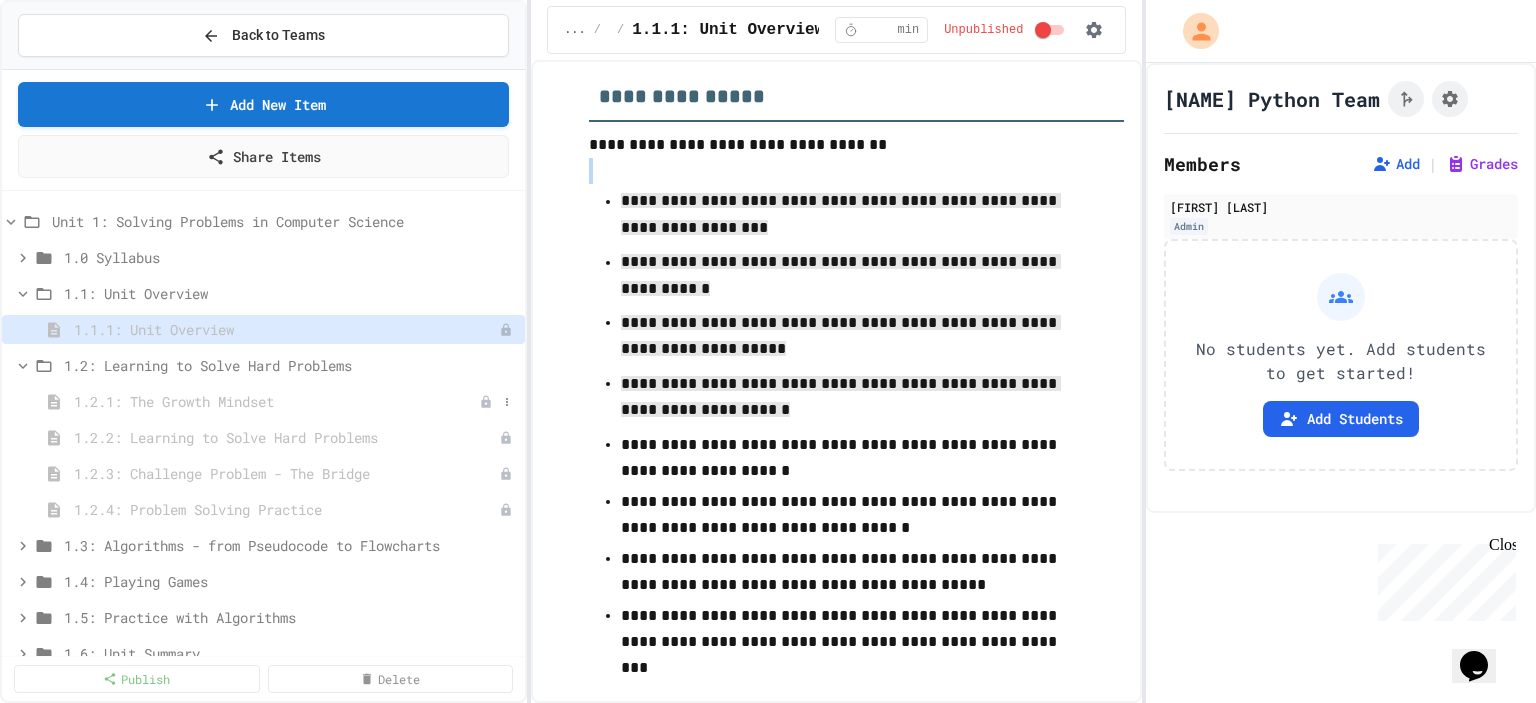 click on "1.2.1: The Growth Mindset" at bounding box center [276, 401] 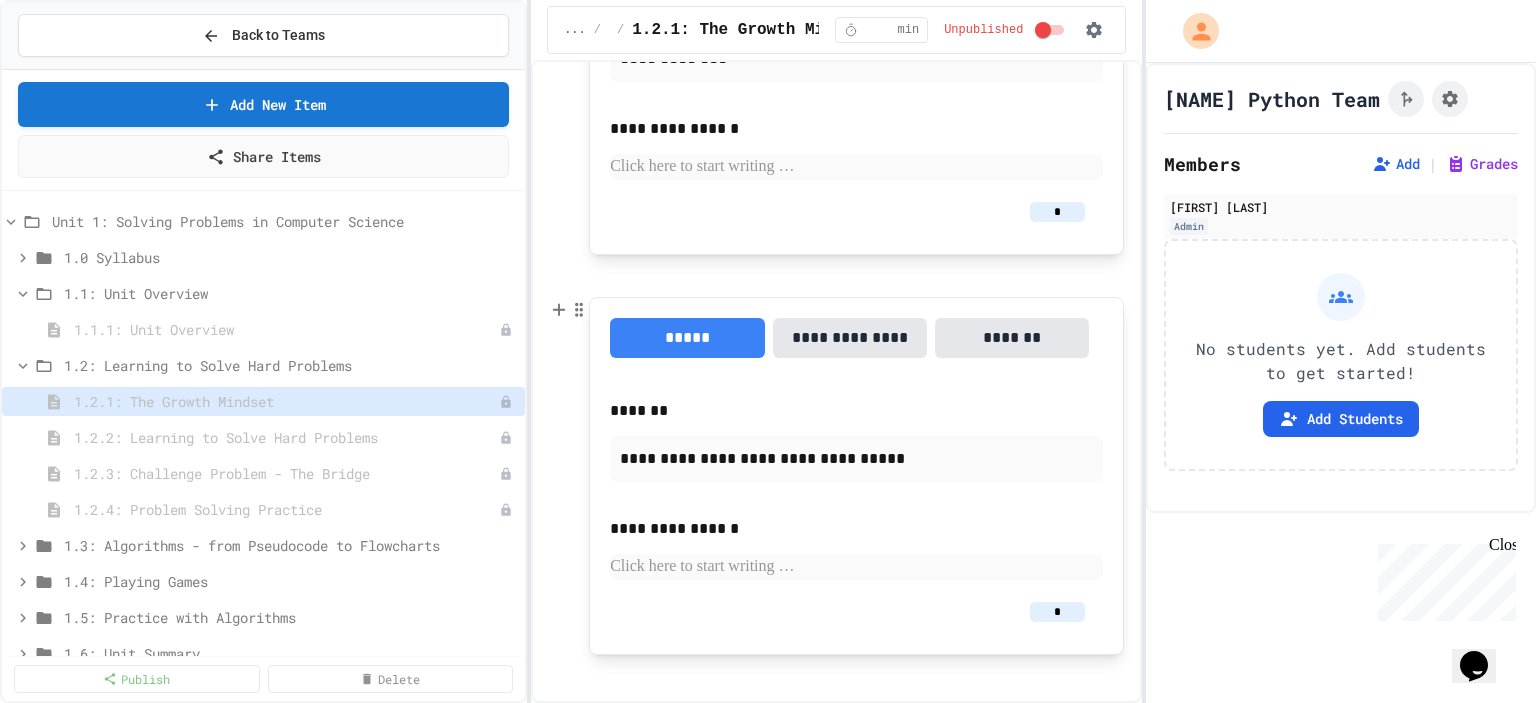 scroll, scrollTop: 1857, scrollLeft: 0, axis: vertical 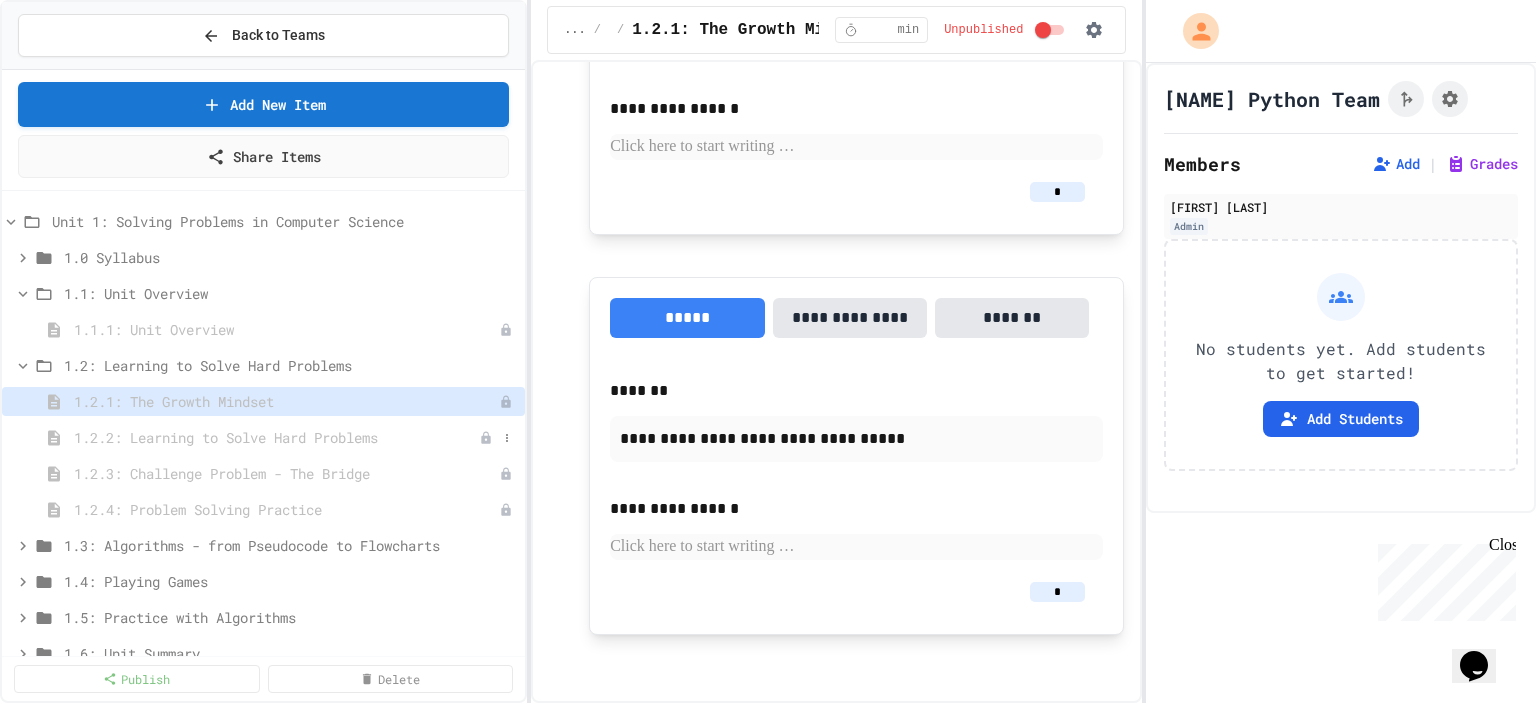 click on "1.2.2: Learning to Solve Hard Problems" at bounding box center [276, 437] 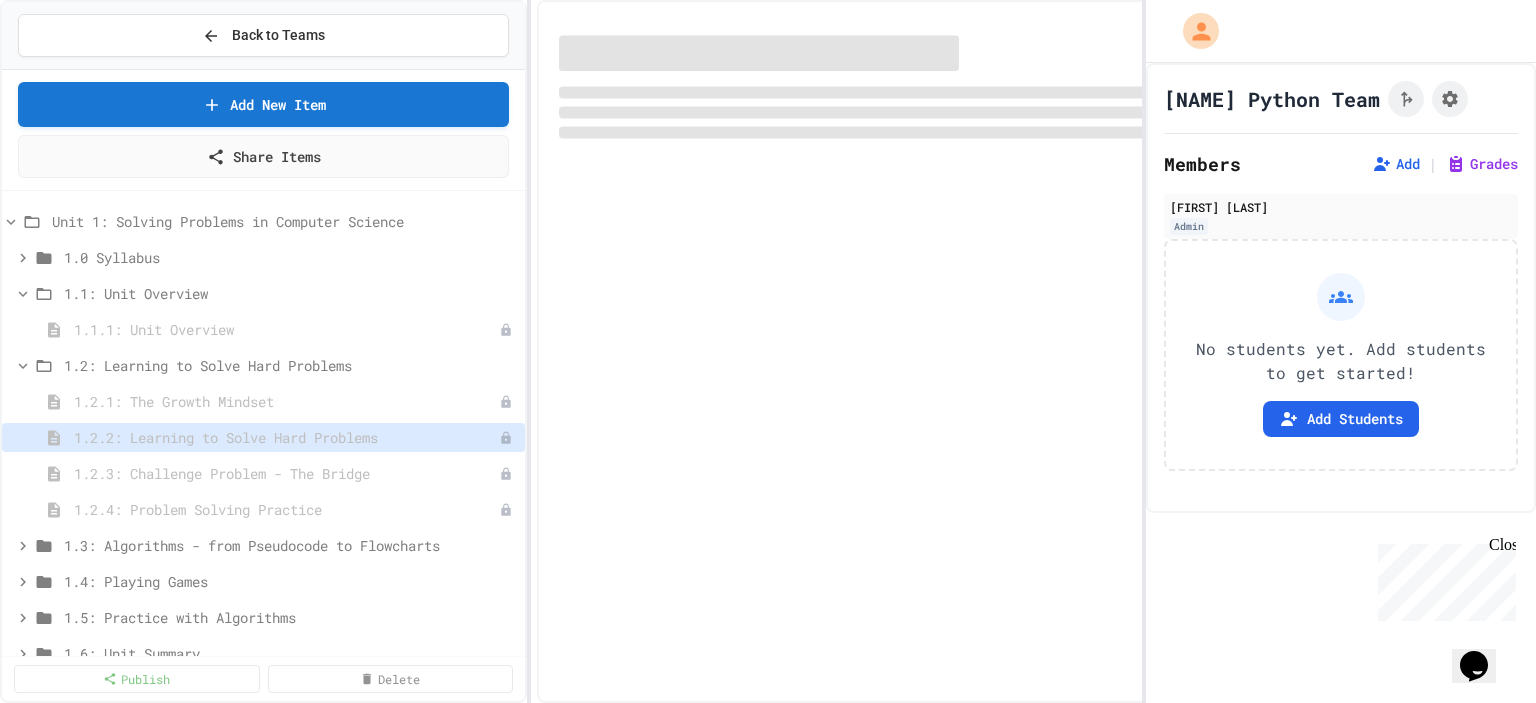select on "***" 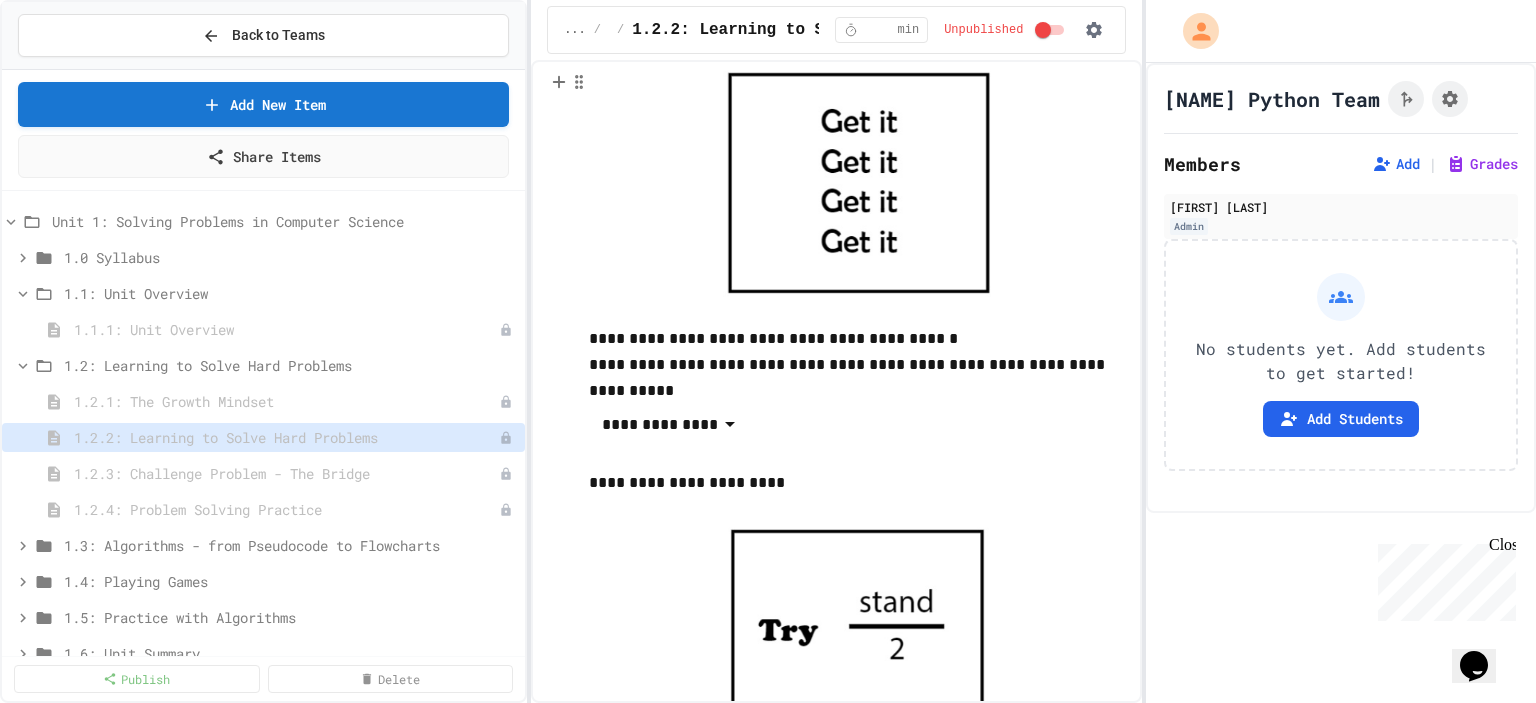 scroll, scrollTop: 1300, scrollLeft: 0, axis: vertical 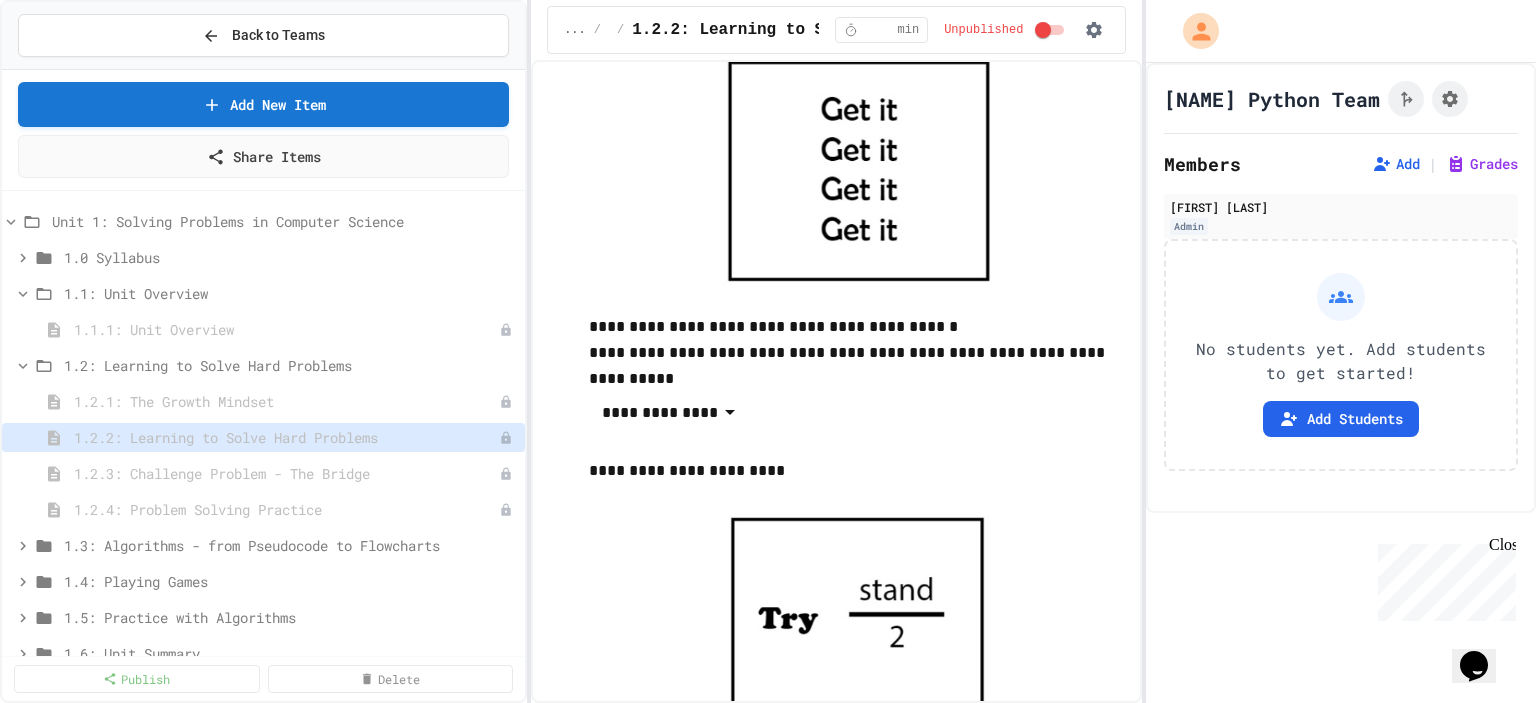 click 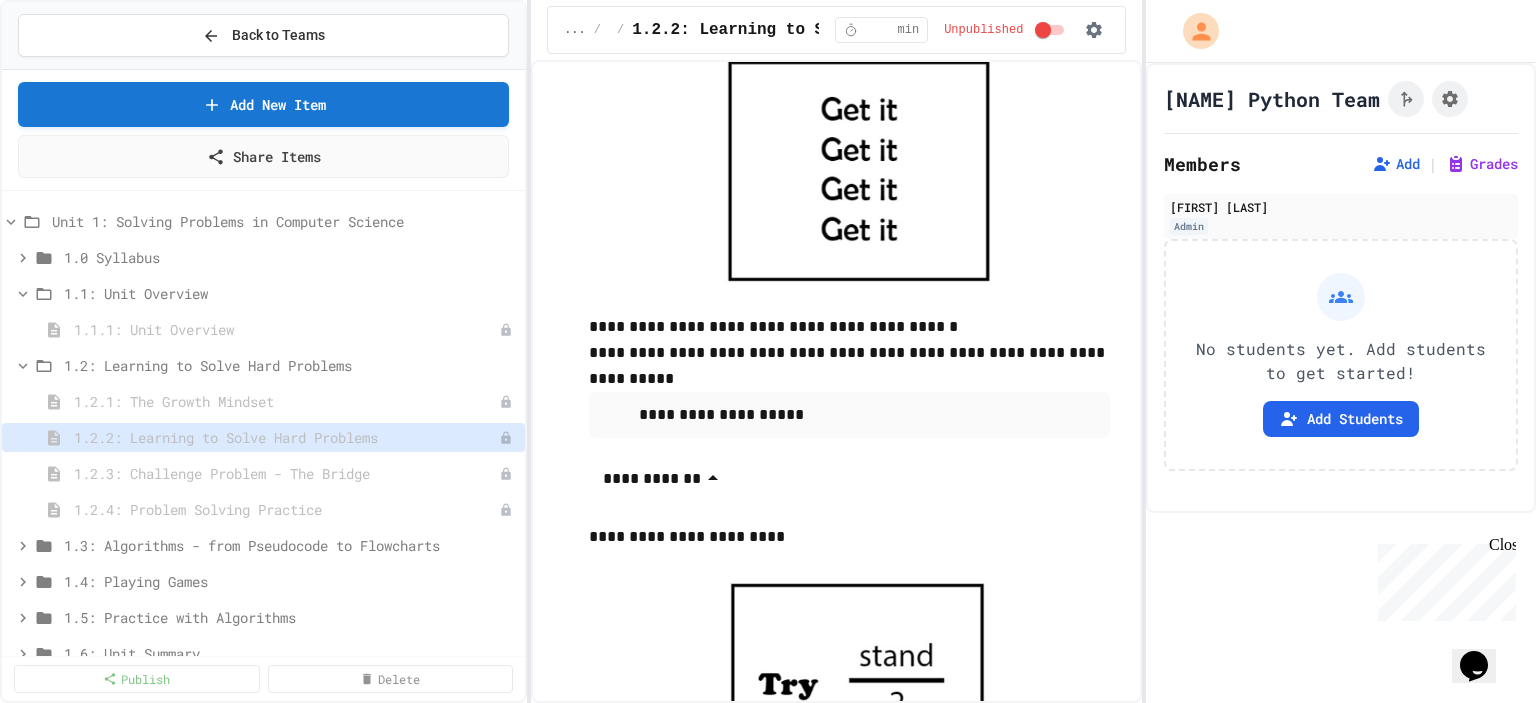 click 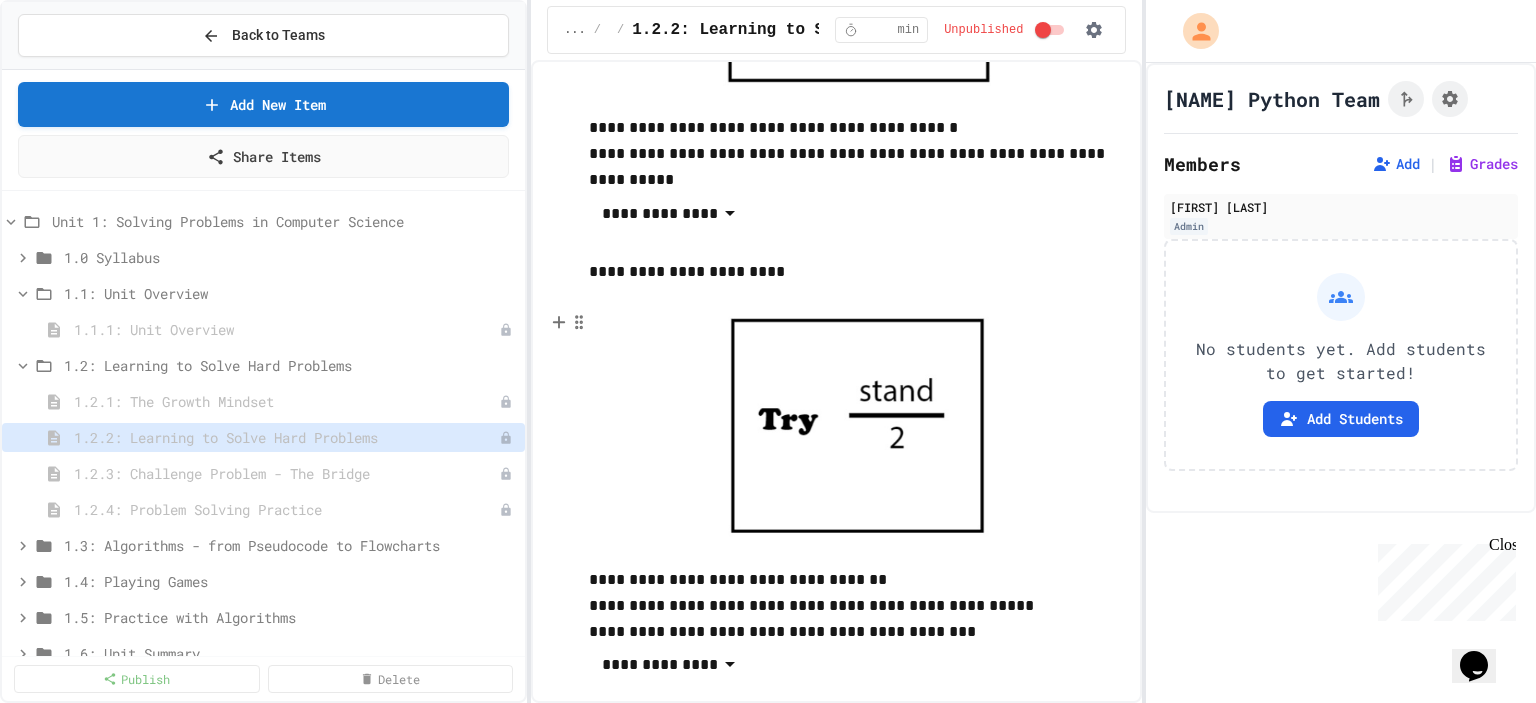 scroll, scrollTop: 1500, scrollLeft: 0, axis: vertical 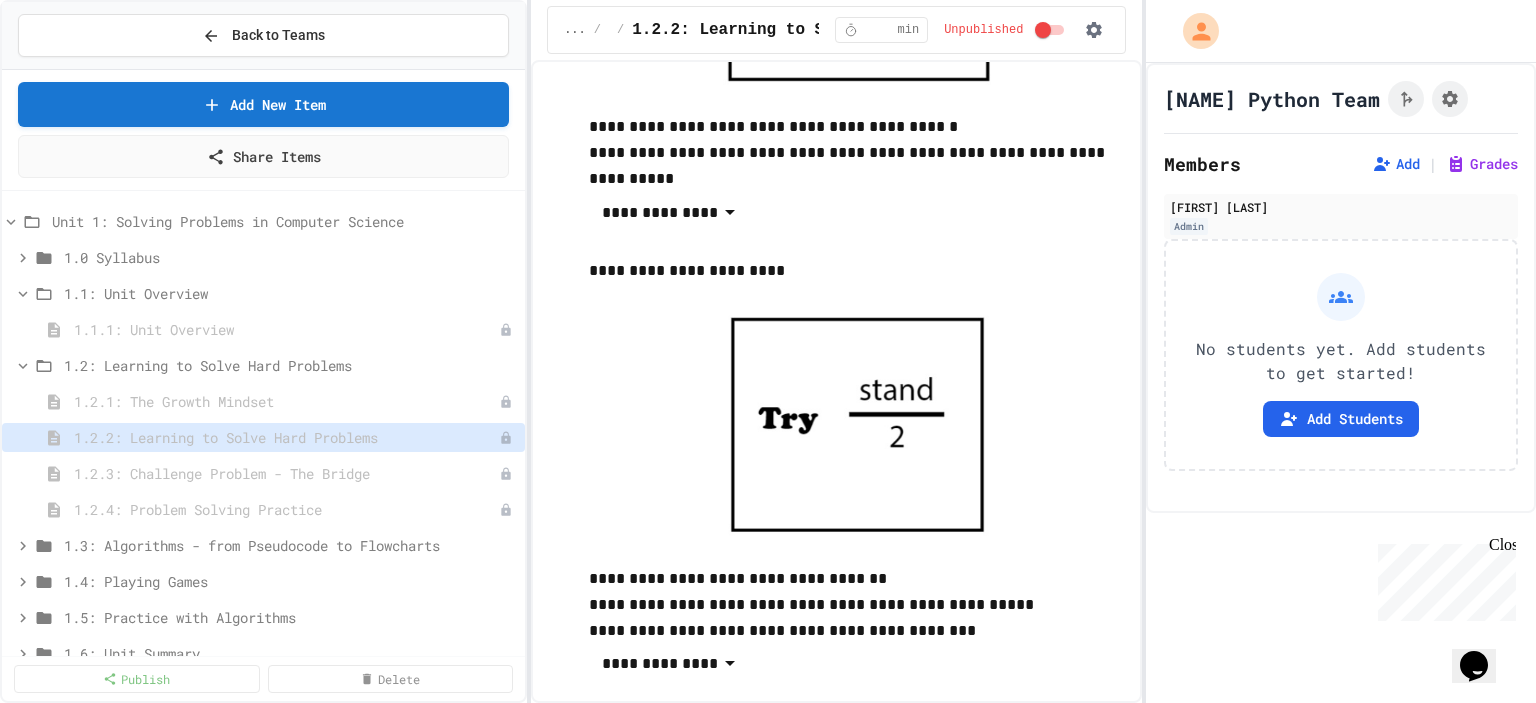 click on "**********" at bounding box center (671, 664) 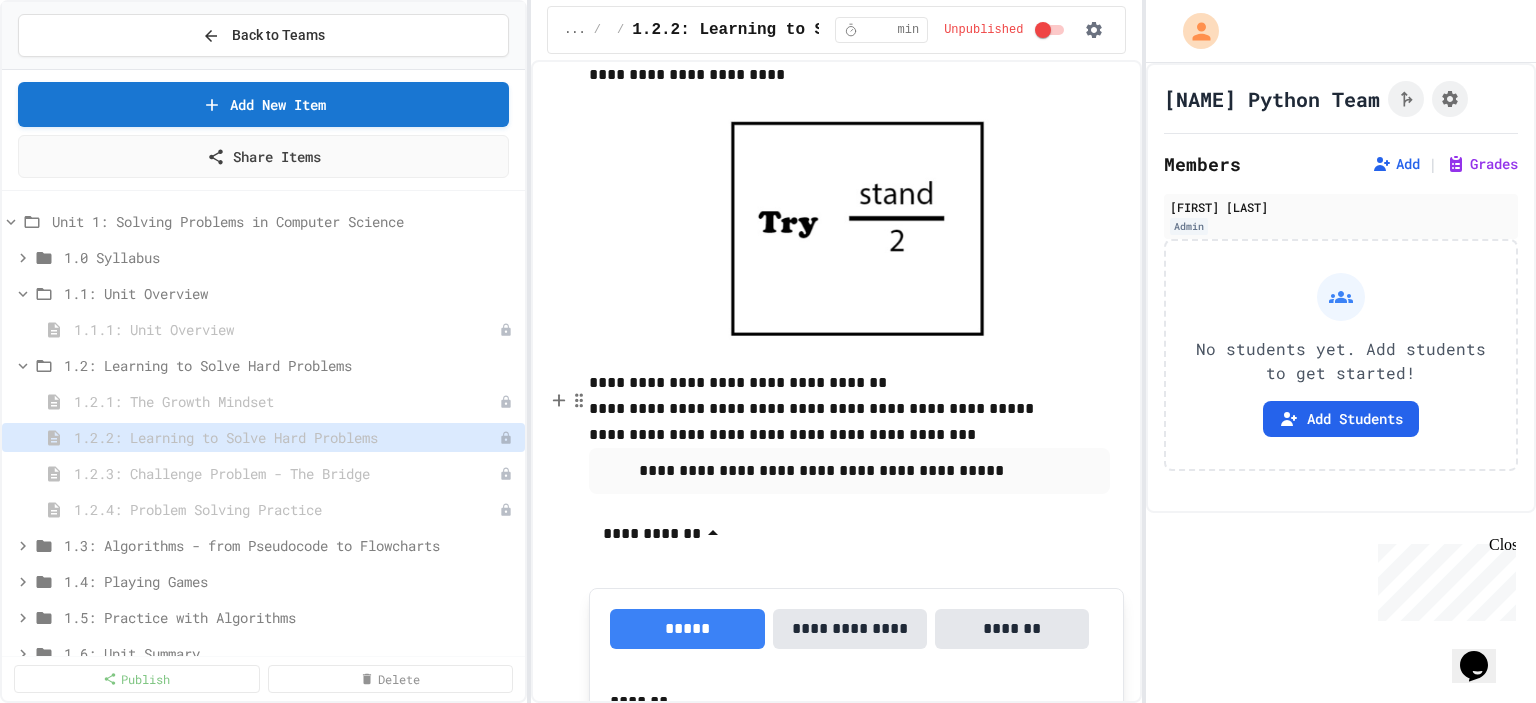 scroll, scrollTop: 1700, scrollLeft: 0, axis: vertical 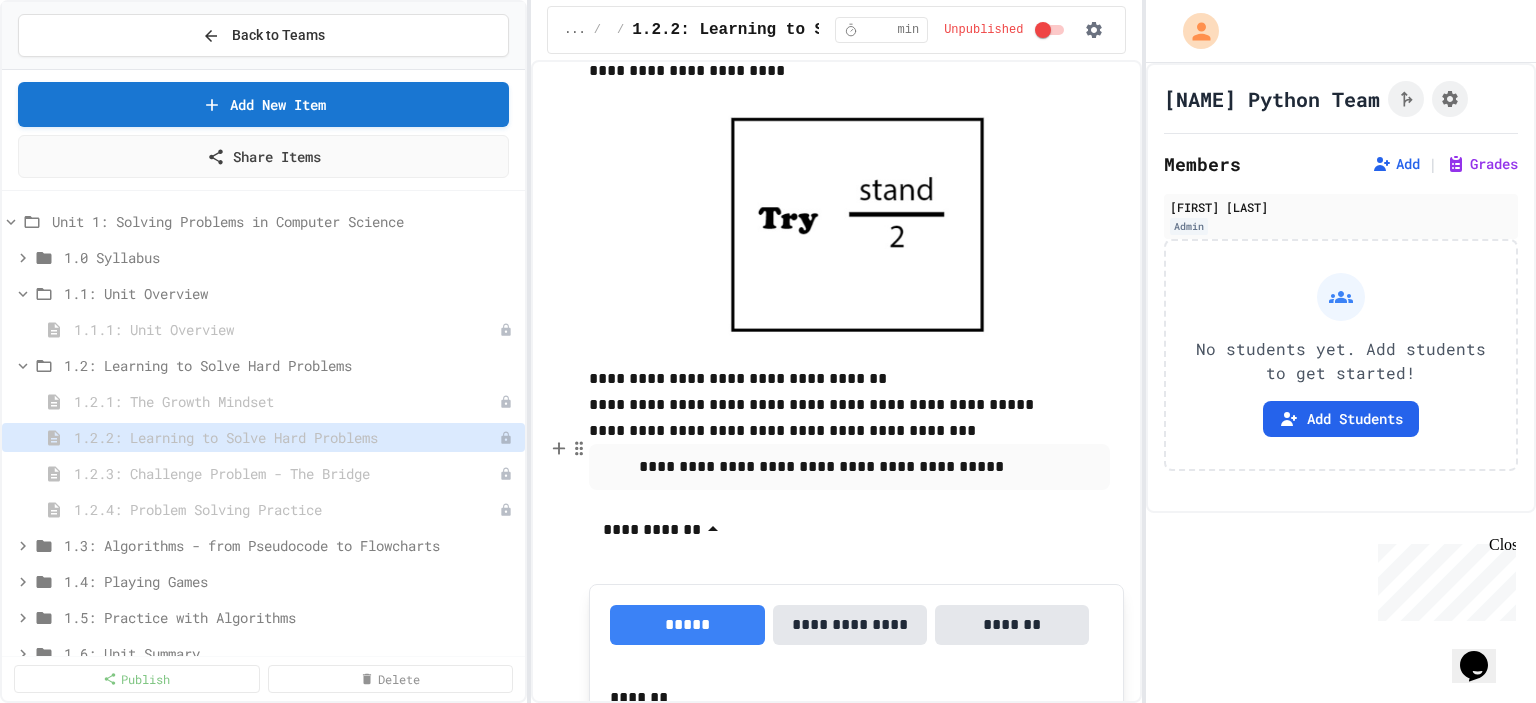 click on "**********" at bounding box center [664, 530] 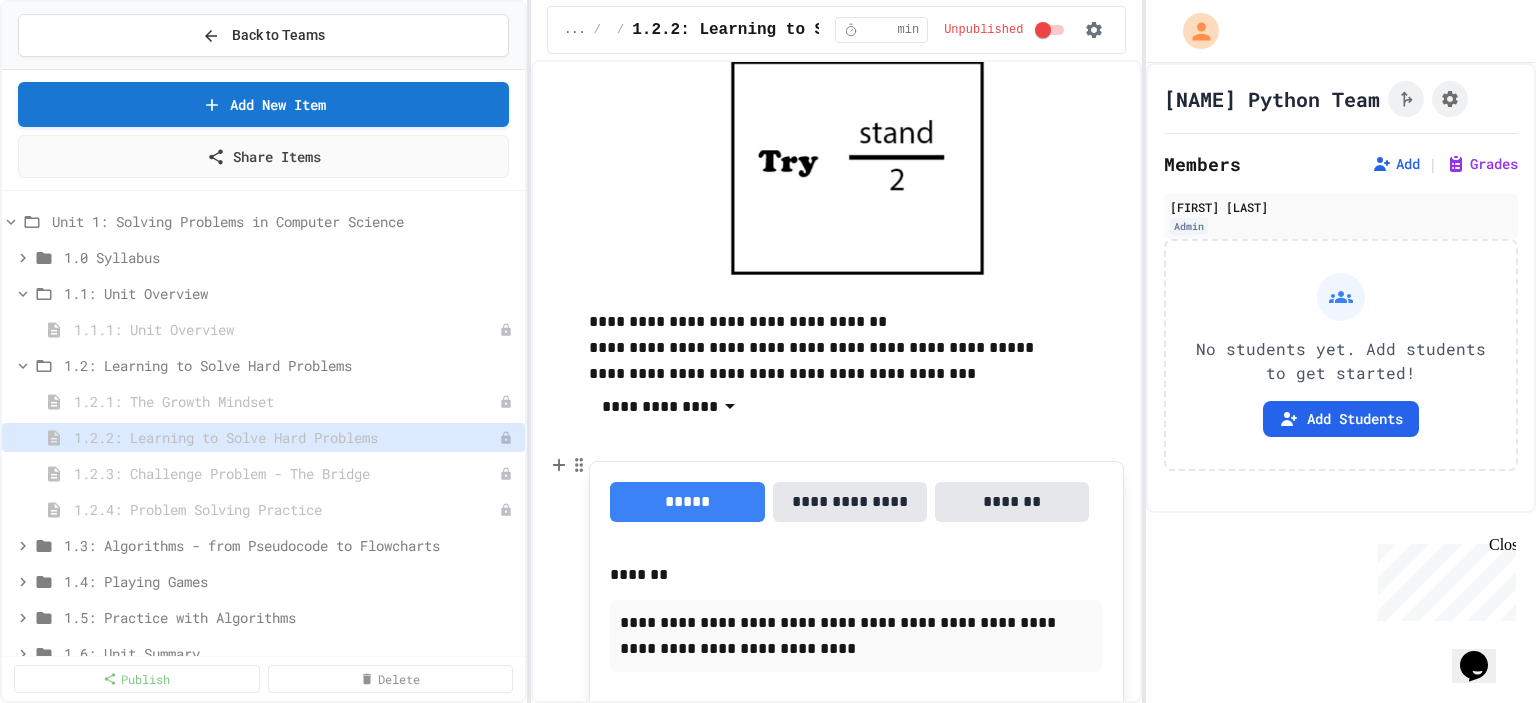 scroll, scrollTop: 2000, scrollLeft: 0, axis: vertical 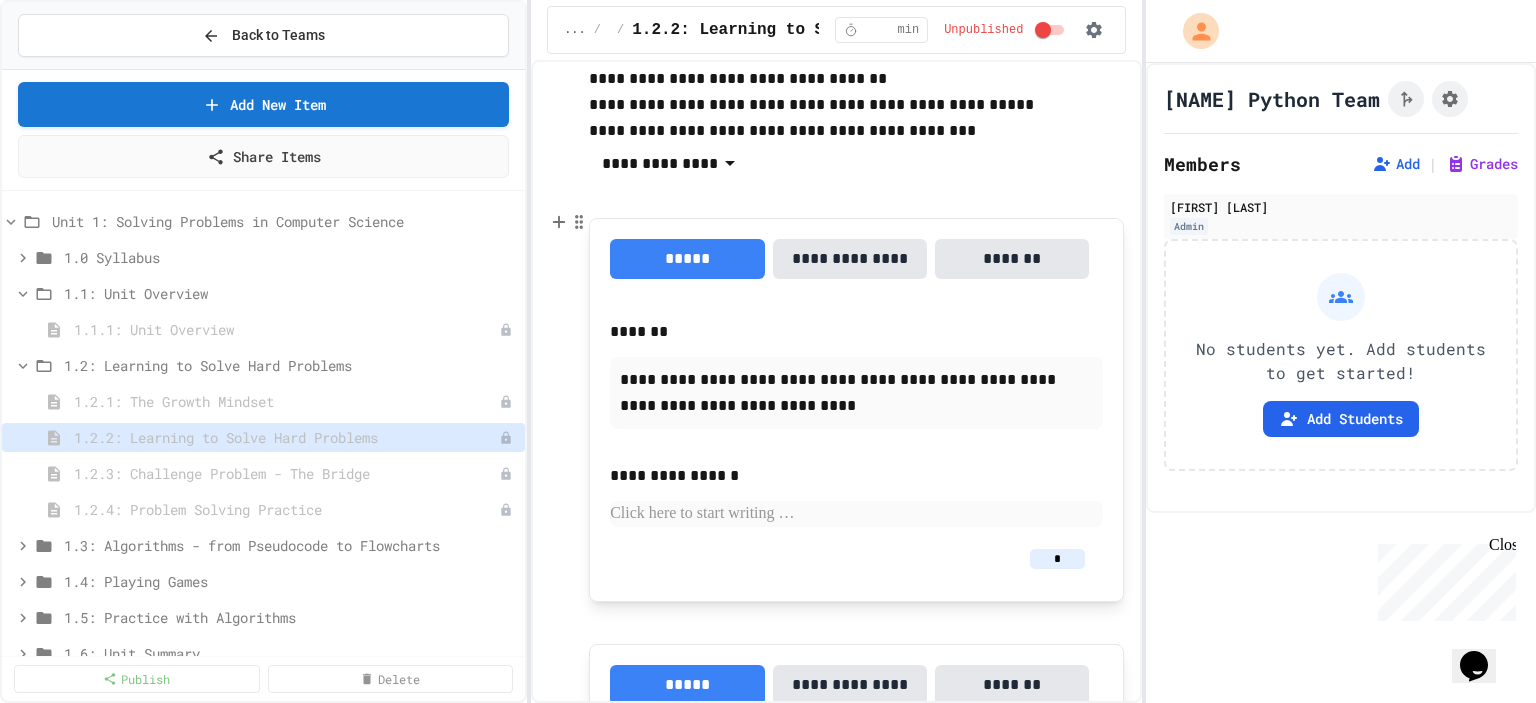 click at bounding box center [856, 514] 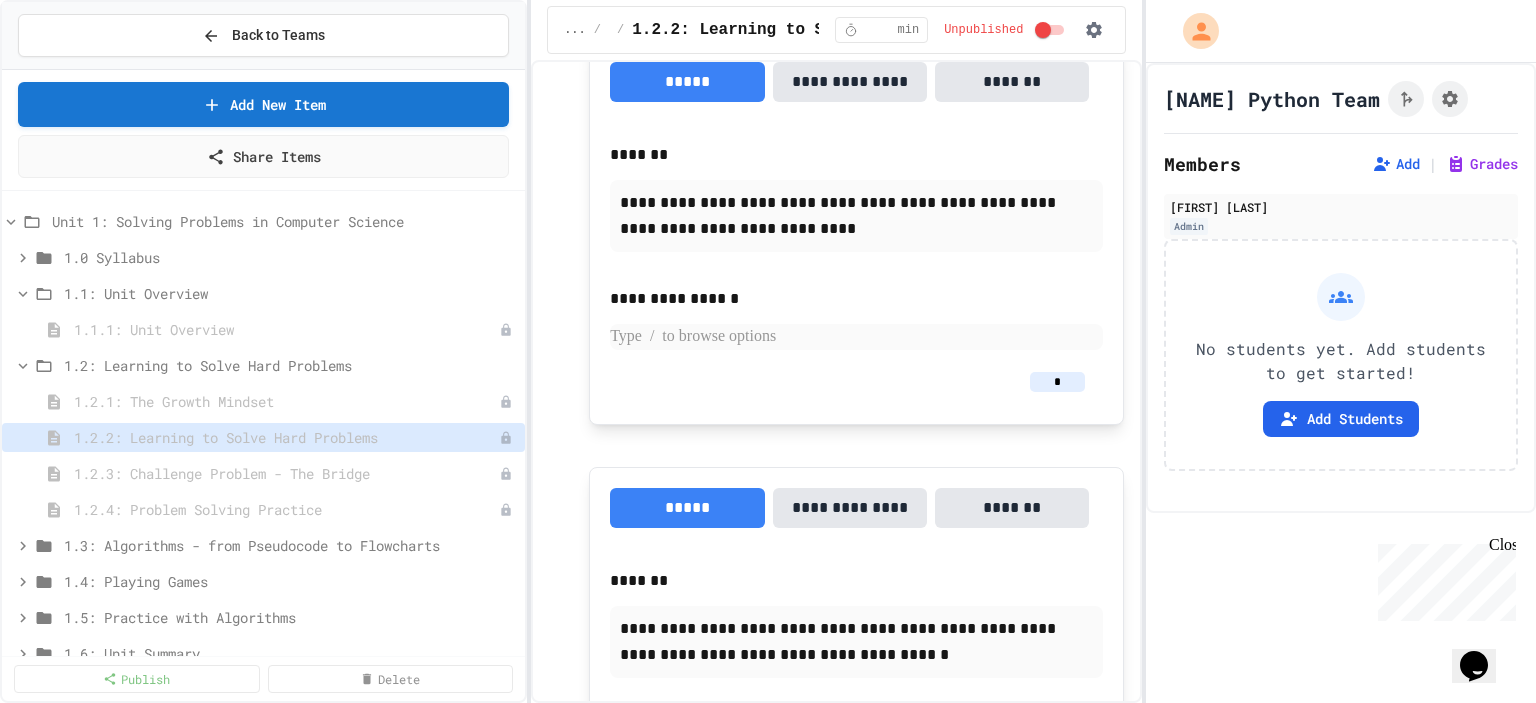 scroll, scrollTop: 2200, scrollLeft: 0, axis: vertical 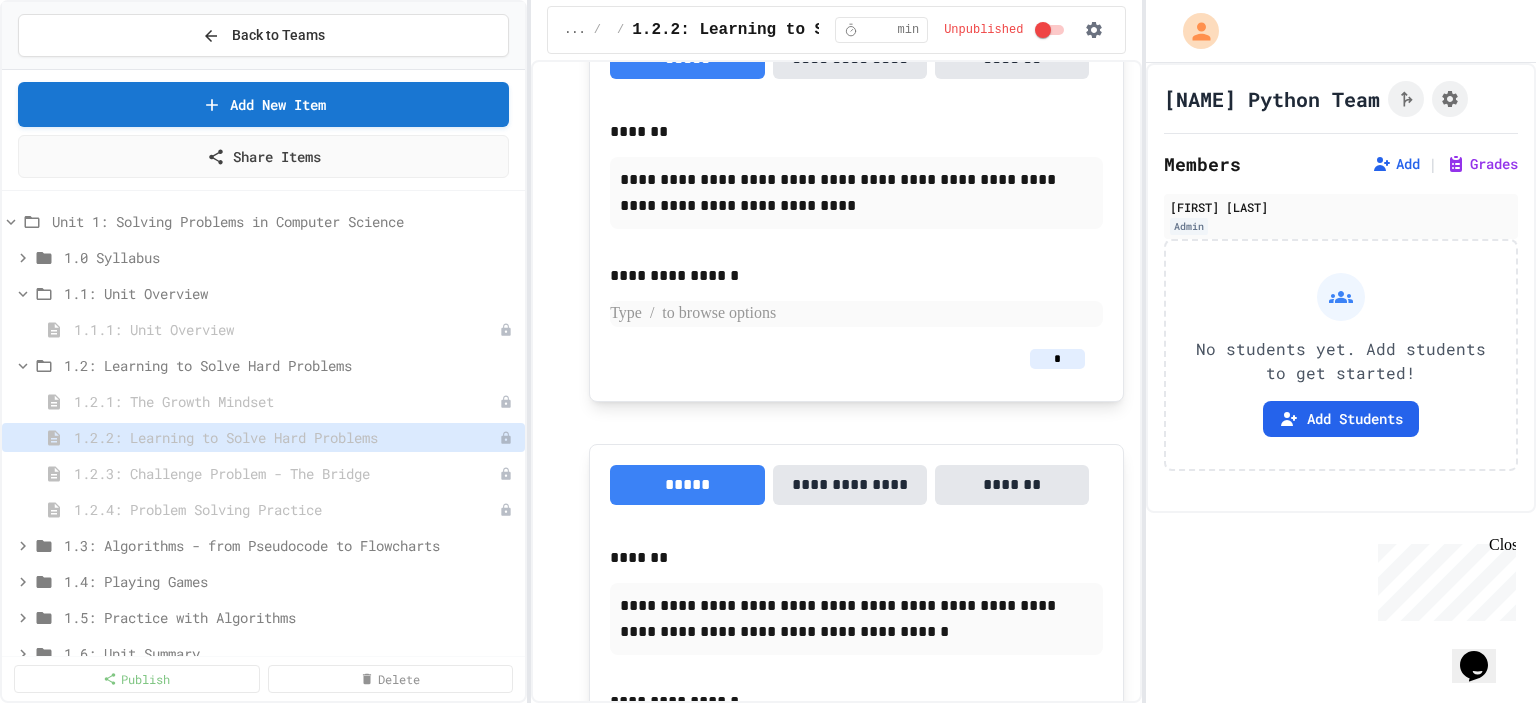 click at bounding box center (856, 314) 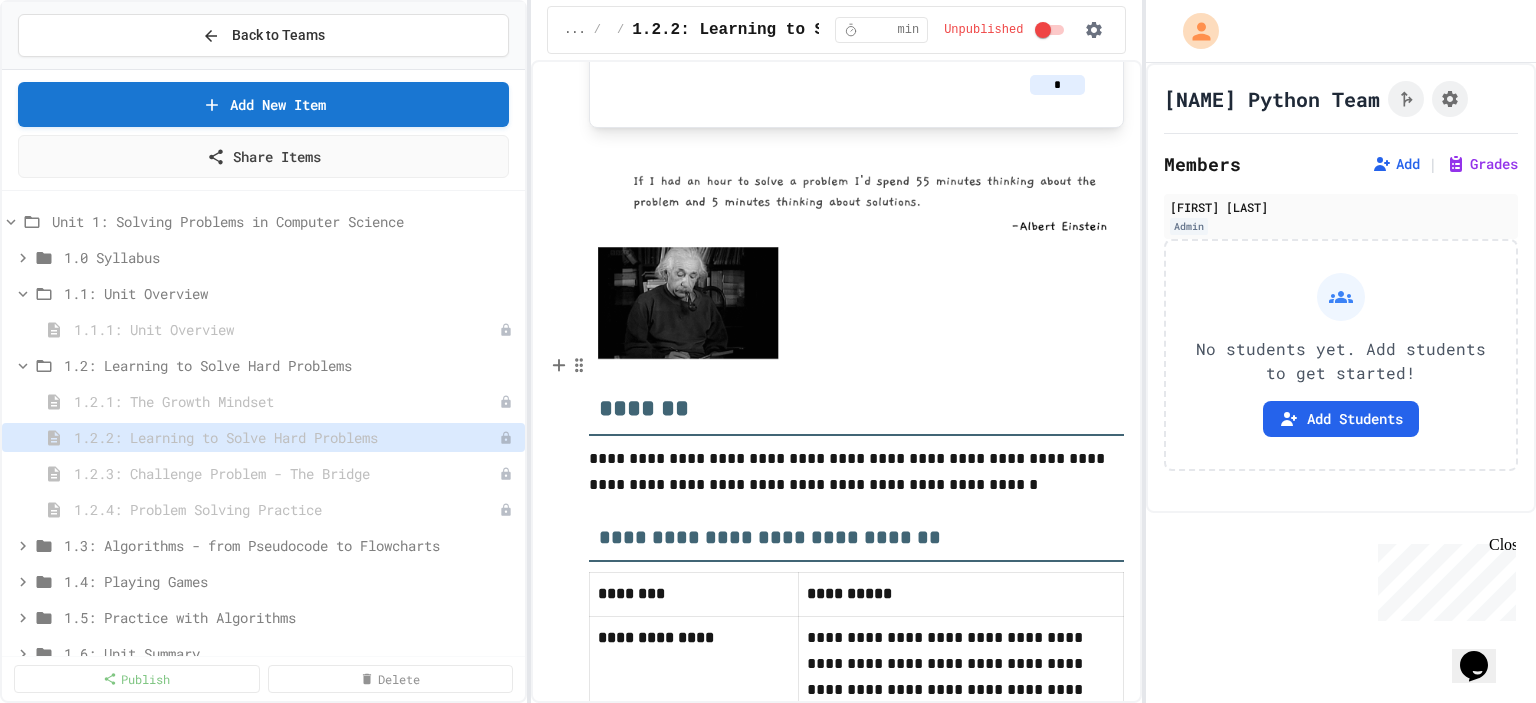 scroll, scrollTop: 2956, scrollLeft: 0, axis: vertical 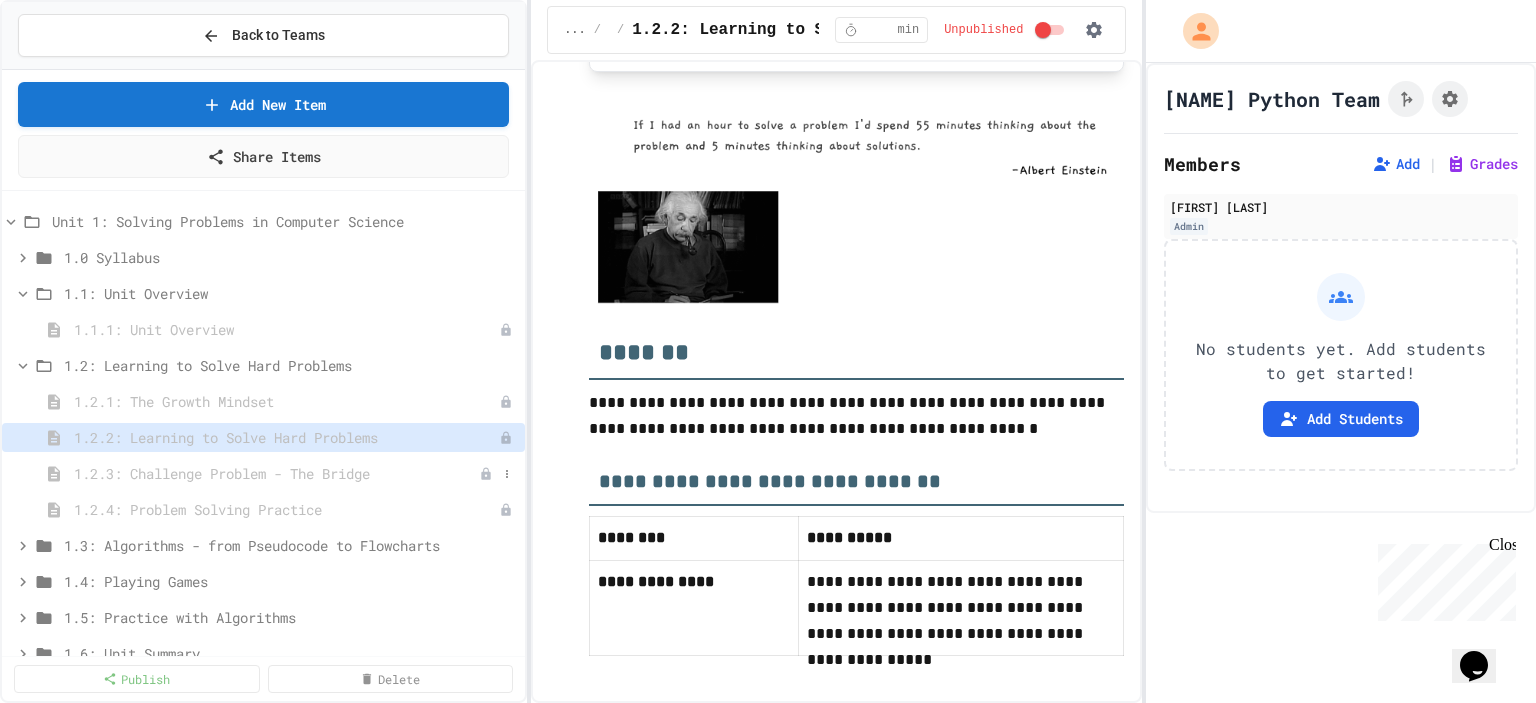 click on "1.2.3: Challenge Problem - The Bridge" at bounding box center (276, 473) 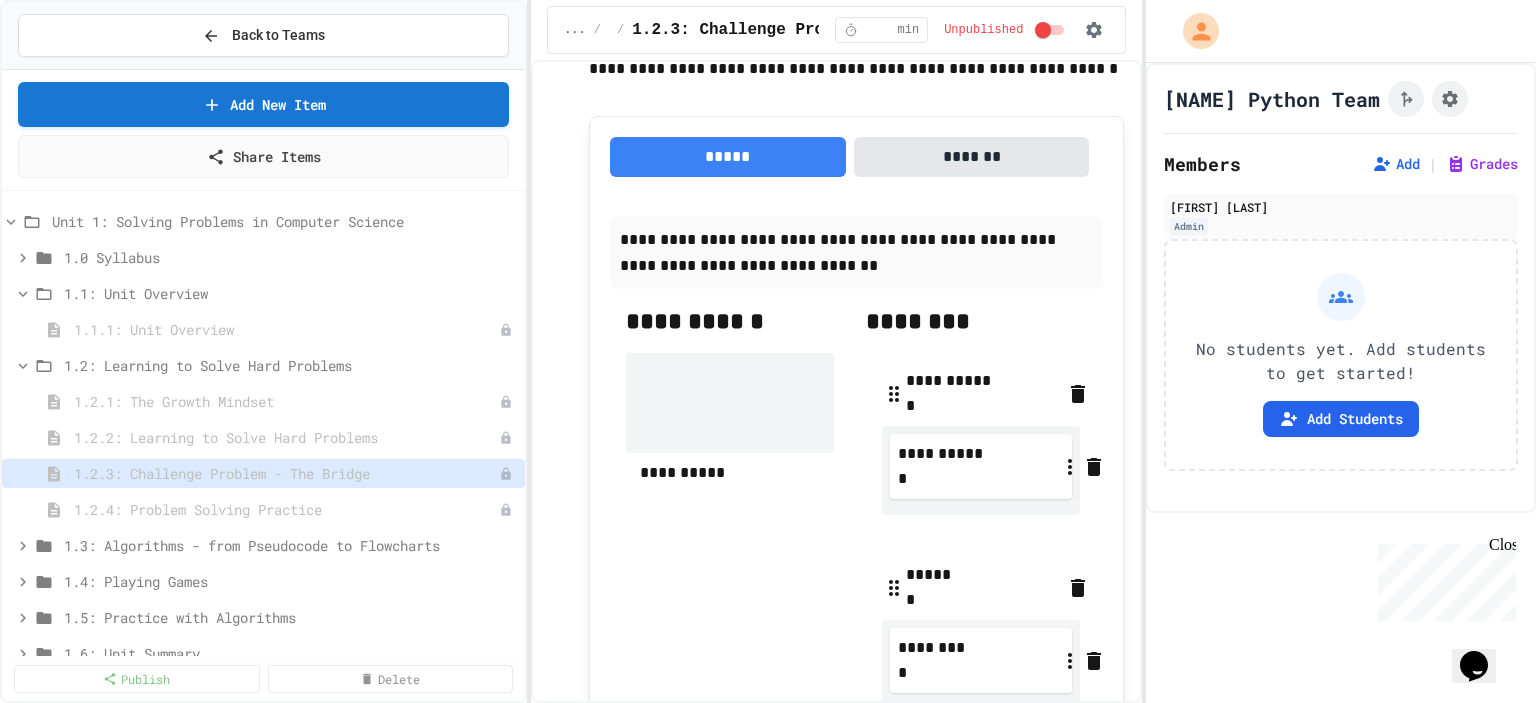 scroll, scrollTop: 1100, scrollLeft: 0, axis: vertical 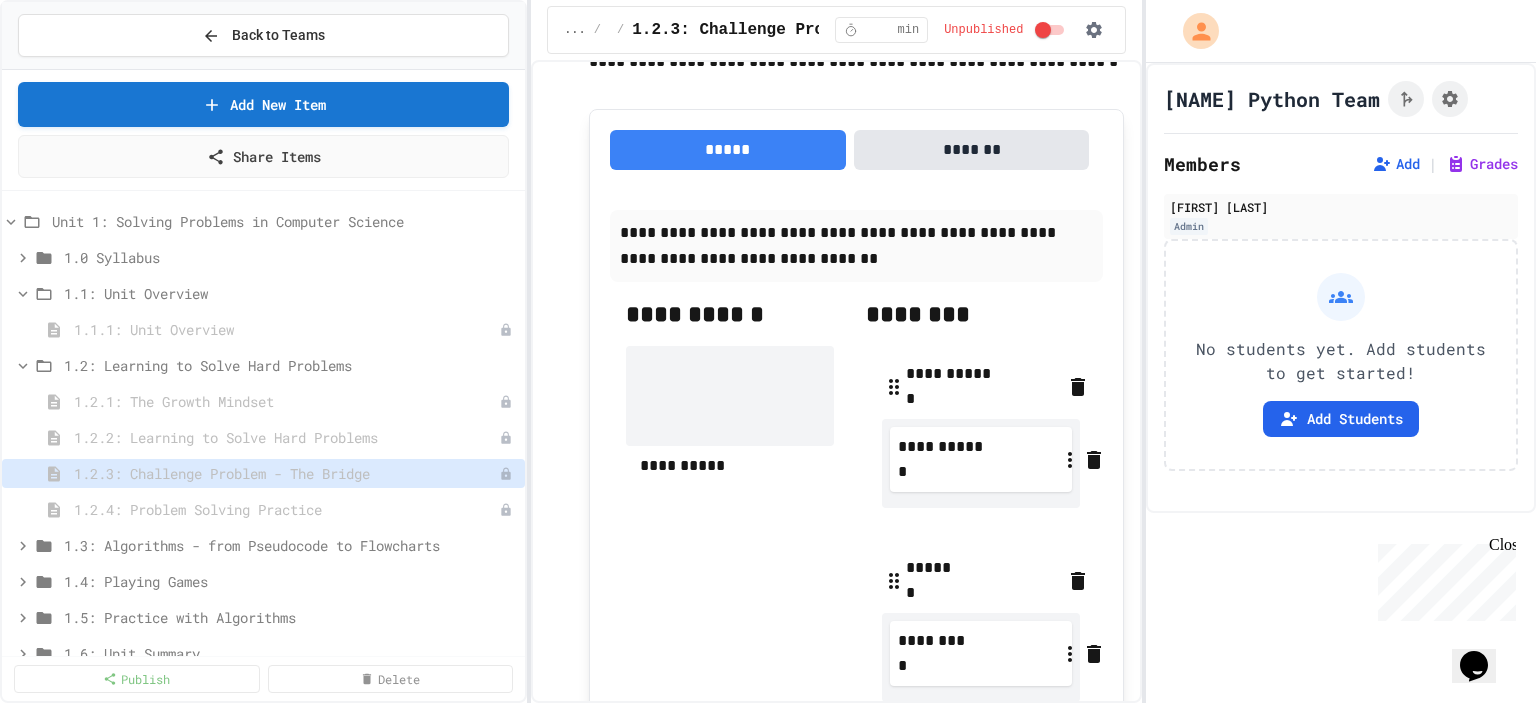 click at bounding box center (730, 396) 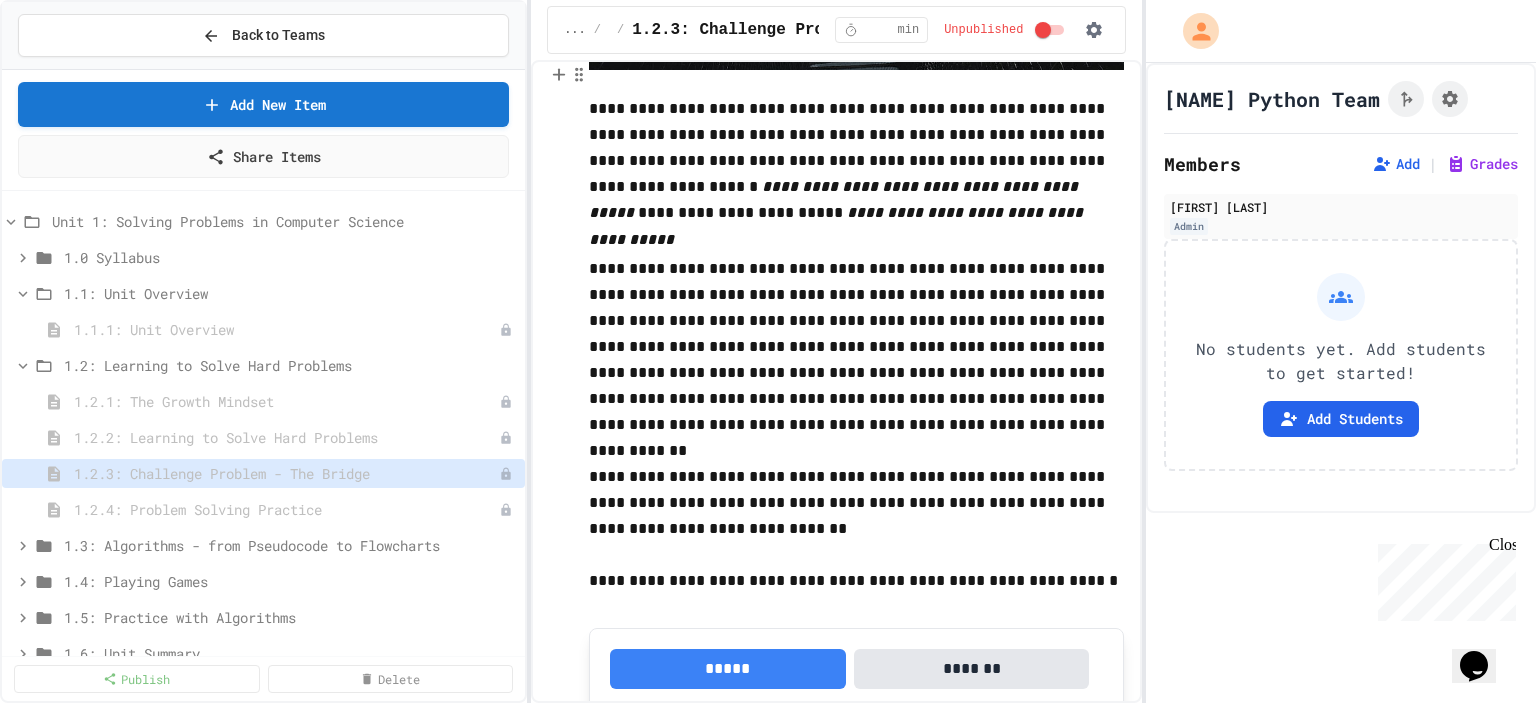 scroll, scrollTop: 604, scrollLeft: 0, axis: vertical 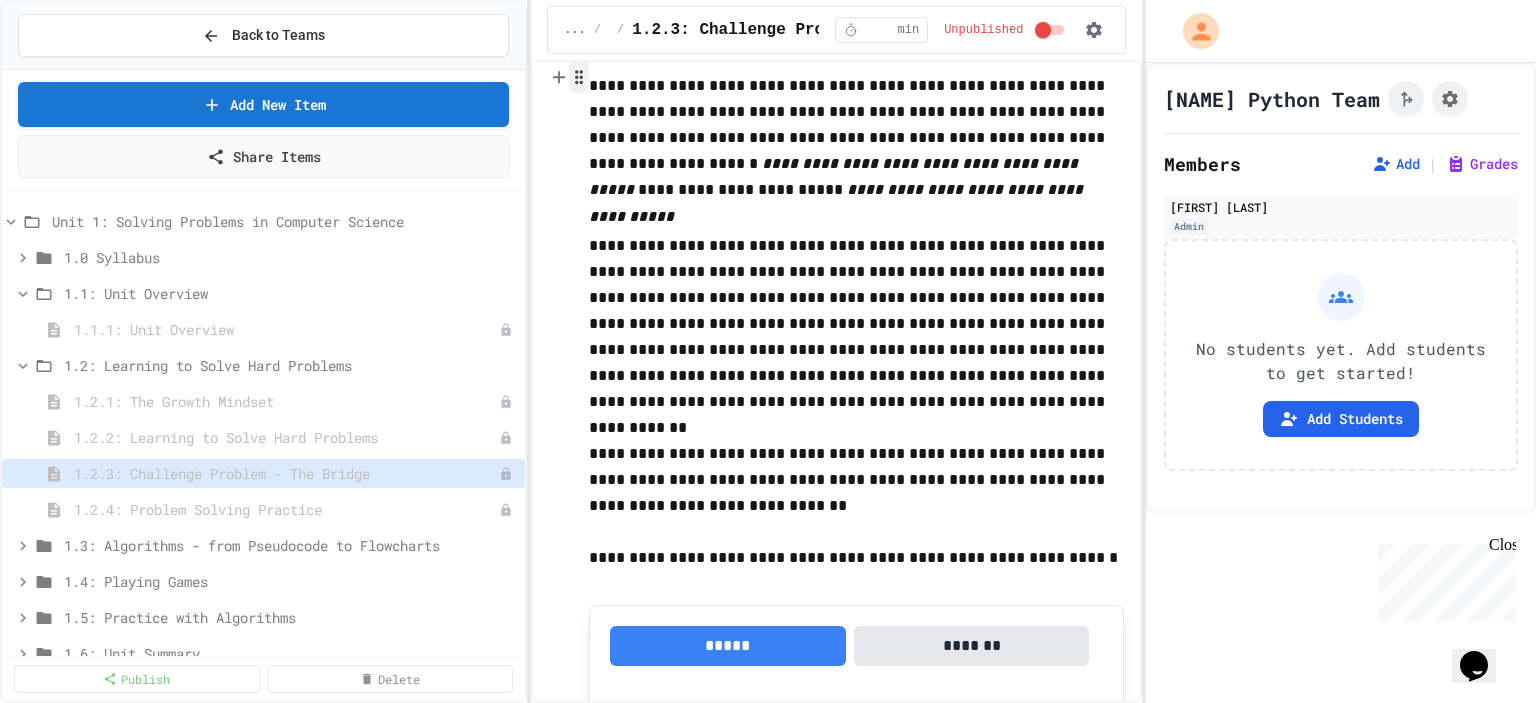 click 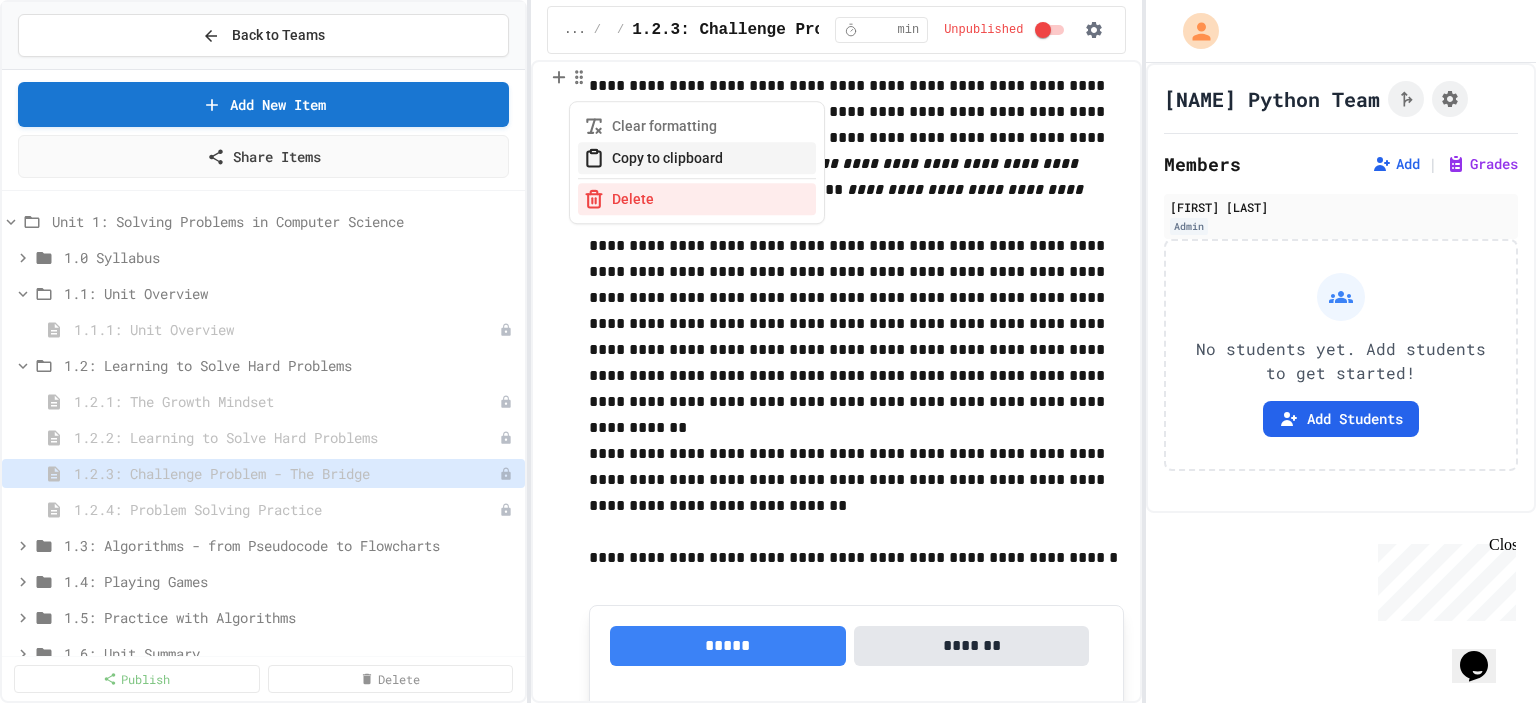 click on "Copy to clipboard" at bounding box center [697, 158] 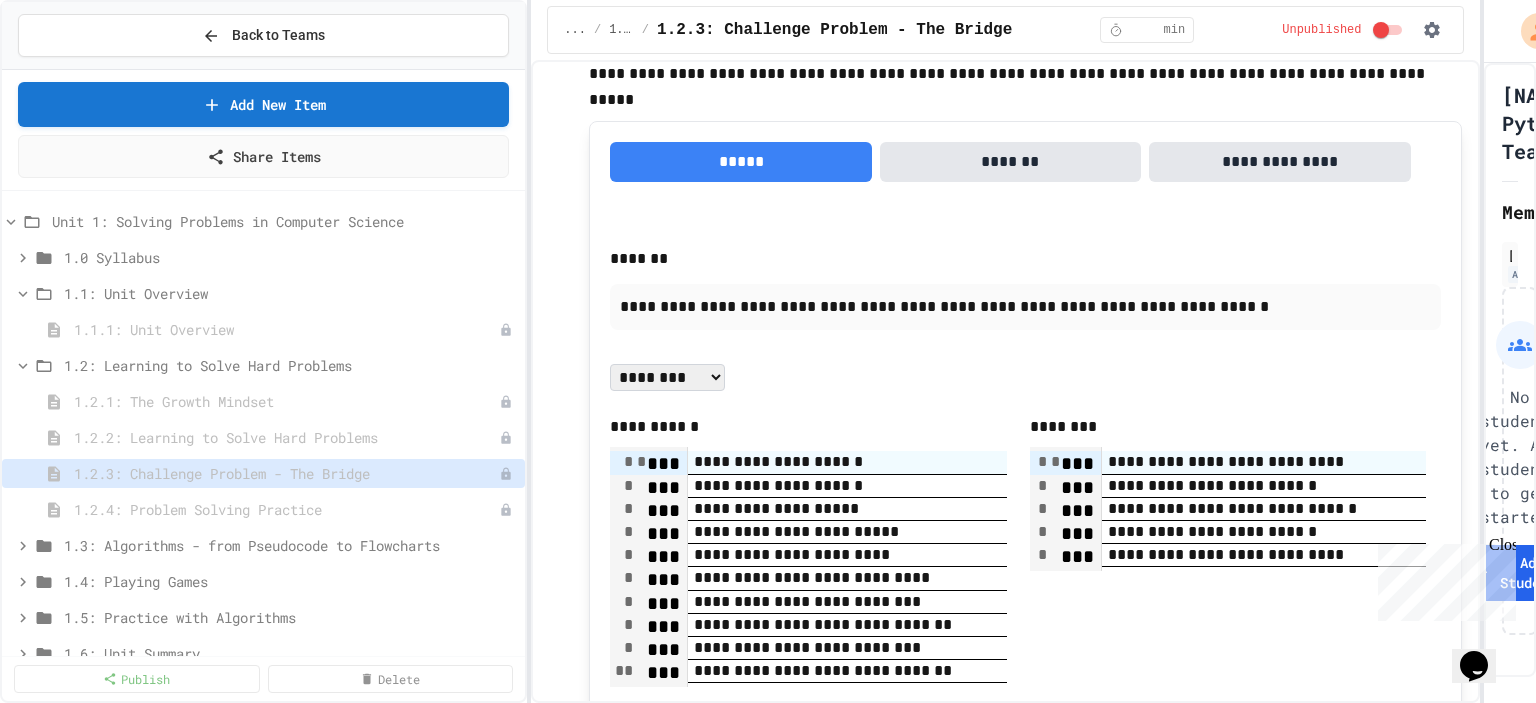 scroll, scrollTop: 2522, scrollLeft: 0, axis: vertical 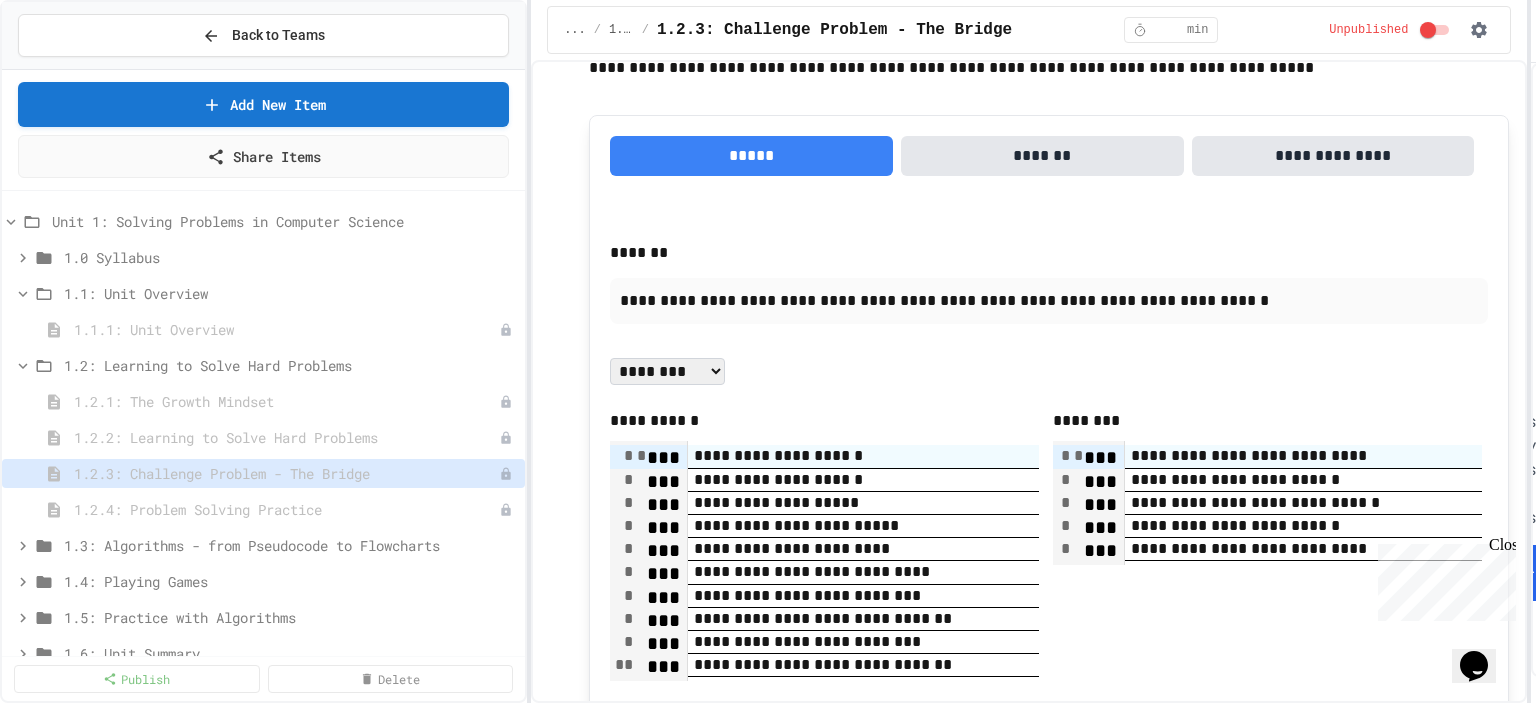 click on "**********" at bounding box center [768, 351] 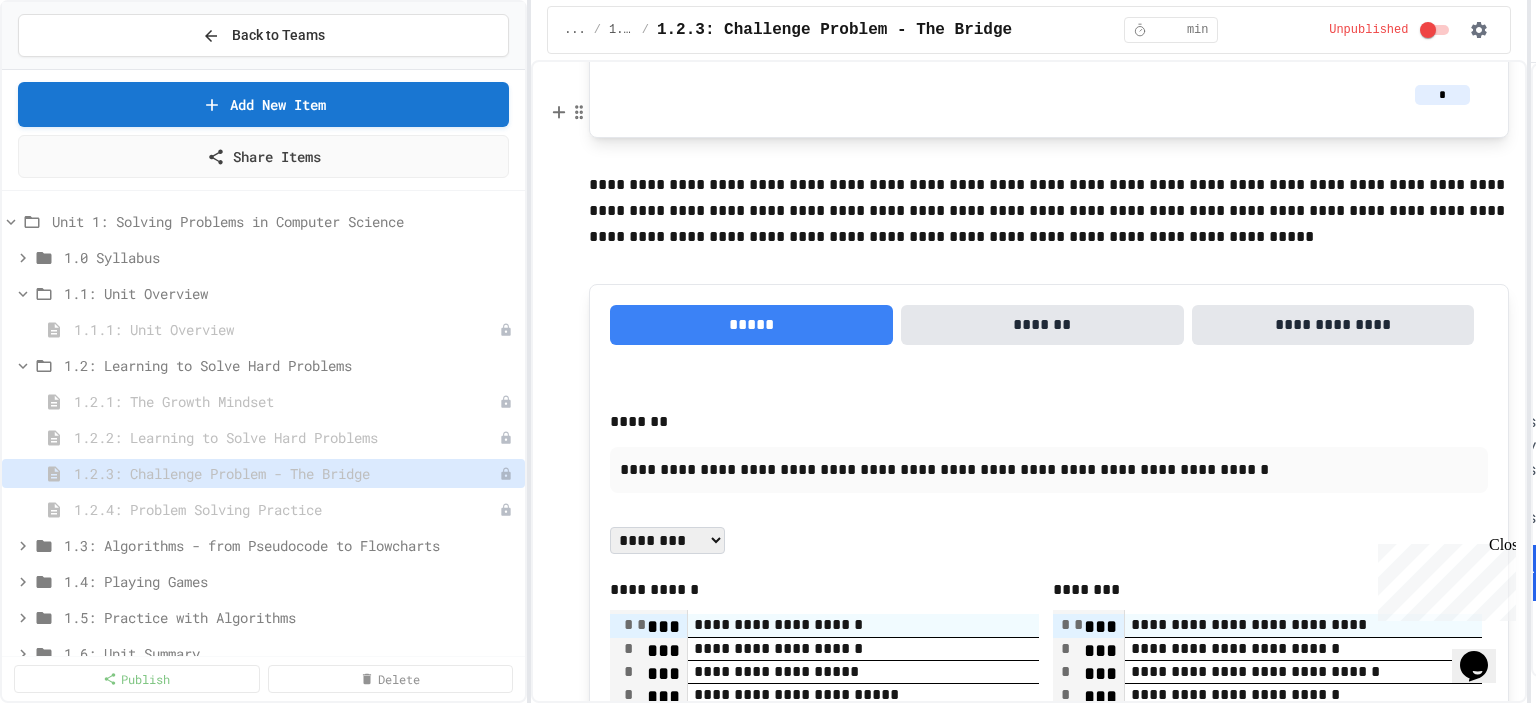 scroll, scrollTop: 2591, scrollLeft: 0, axis: vertical 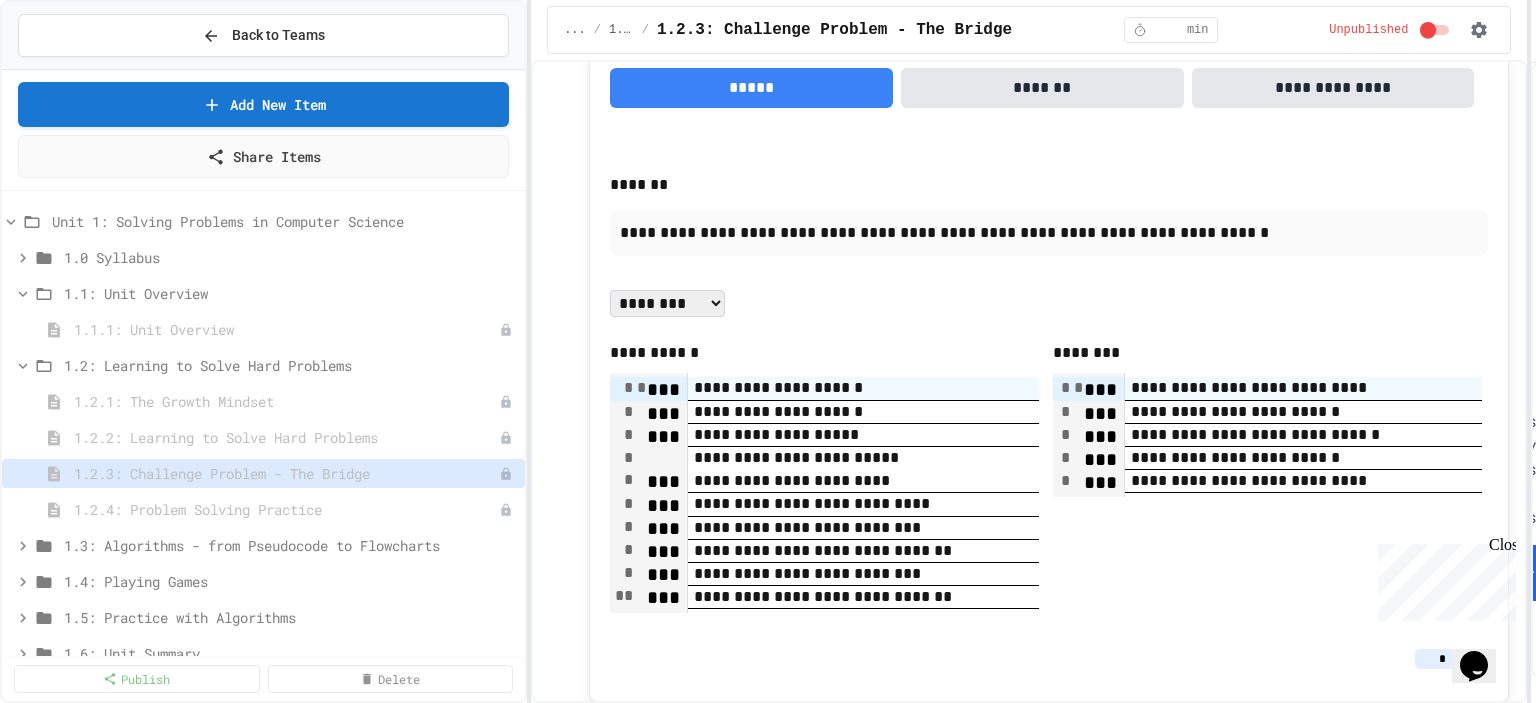 drag, startPoint x: 660, startPoint y: 387, endPoint x: 623, endPoint y: 378, distance: 38.078865 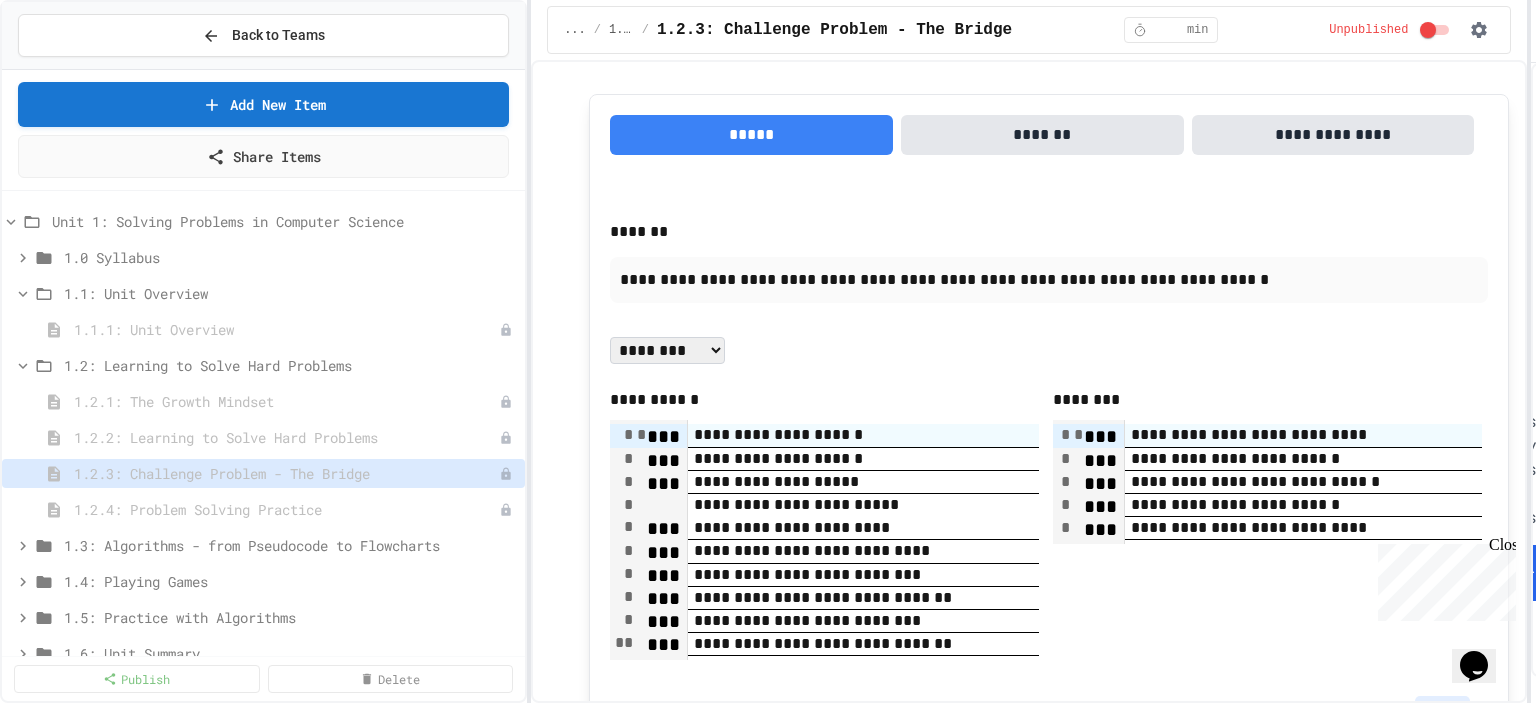 scroll, scrollTop: 2590, scrollLeft: 0, axis: vertical 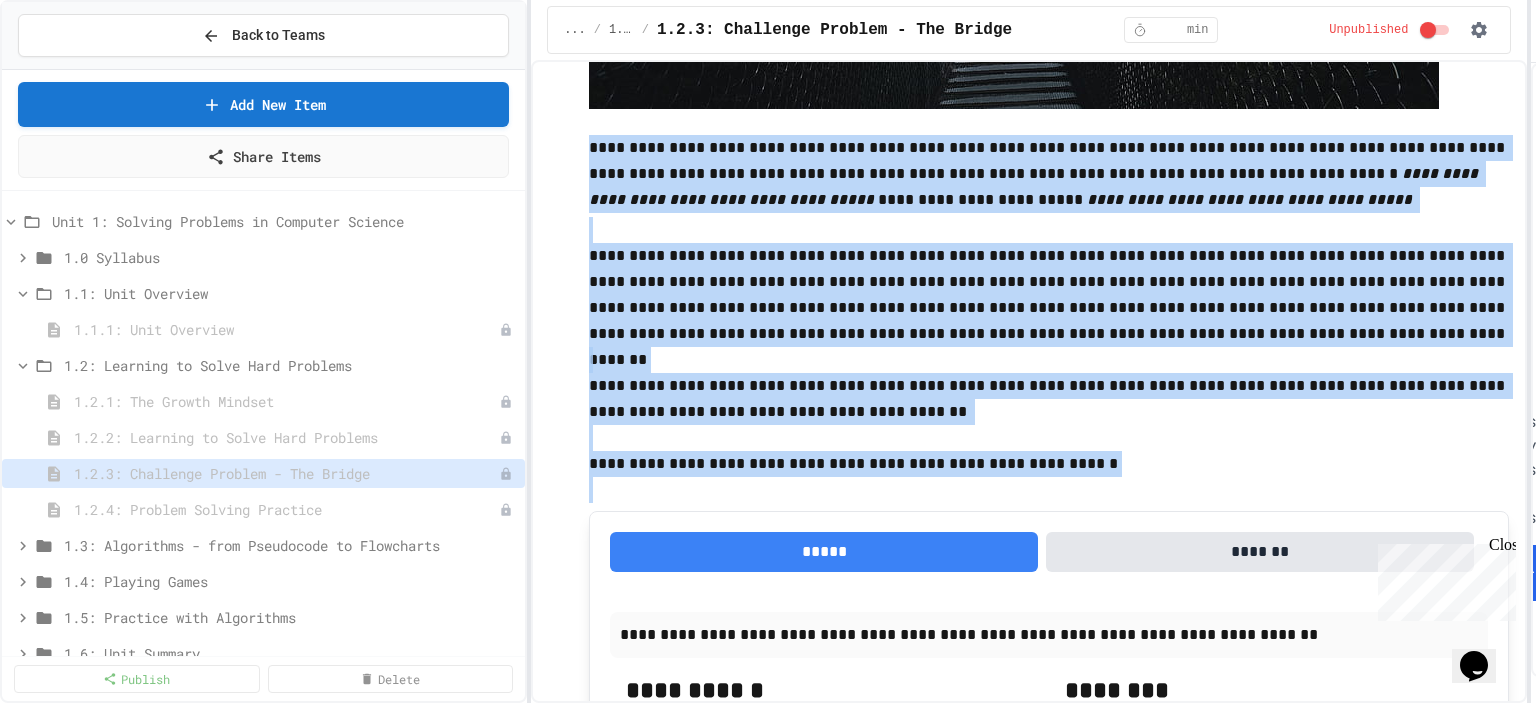 drag, startPoint x: 1077, startPoint y: 475, endPoint x: 1094, endPoint y: 479, distance: 17.464249 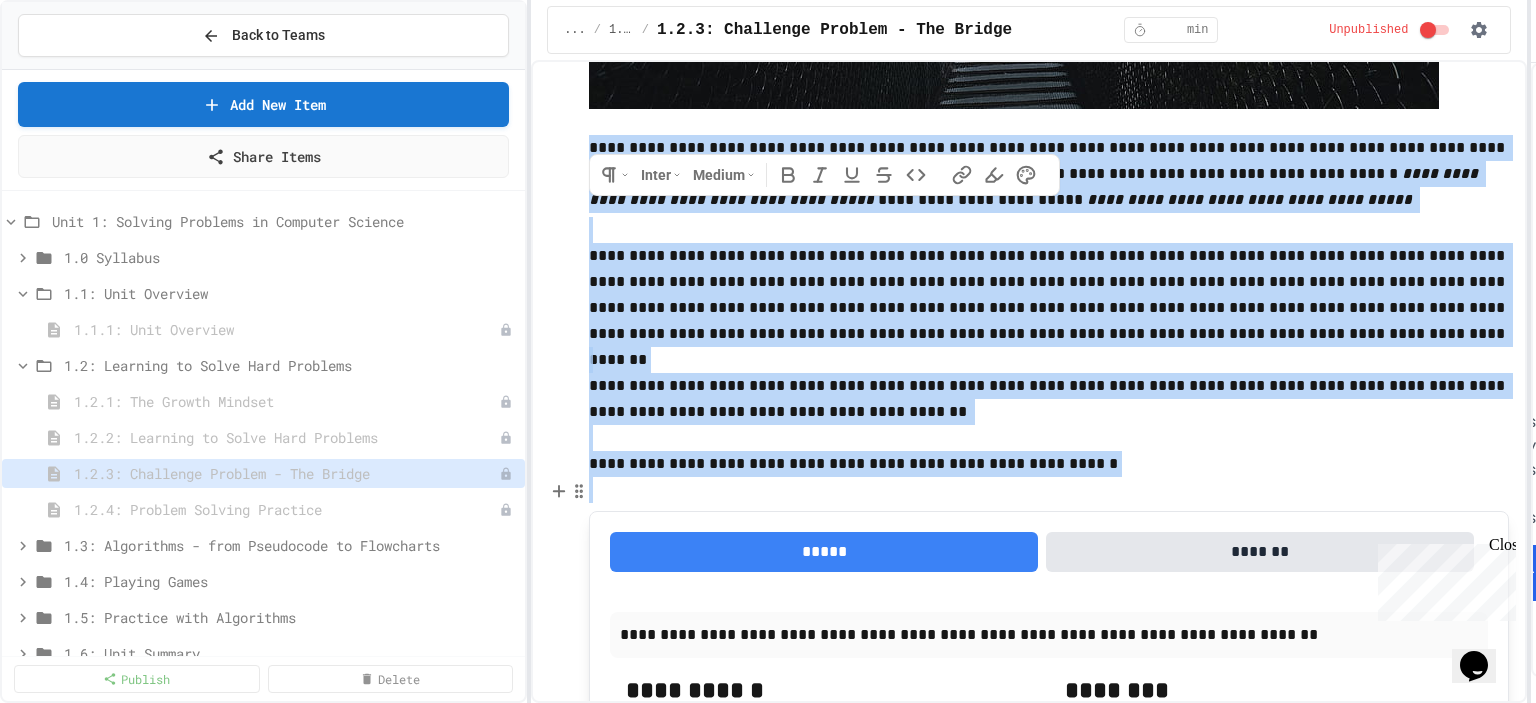 copy on "**********" 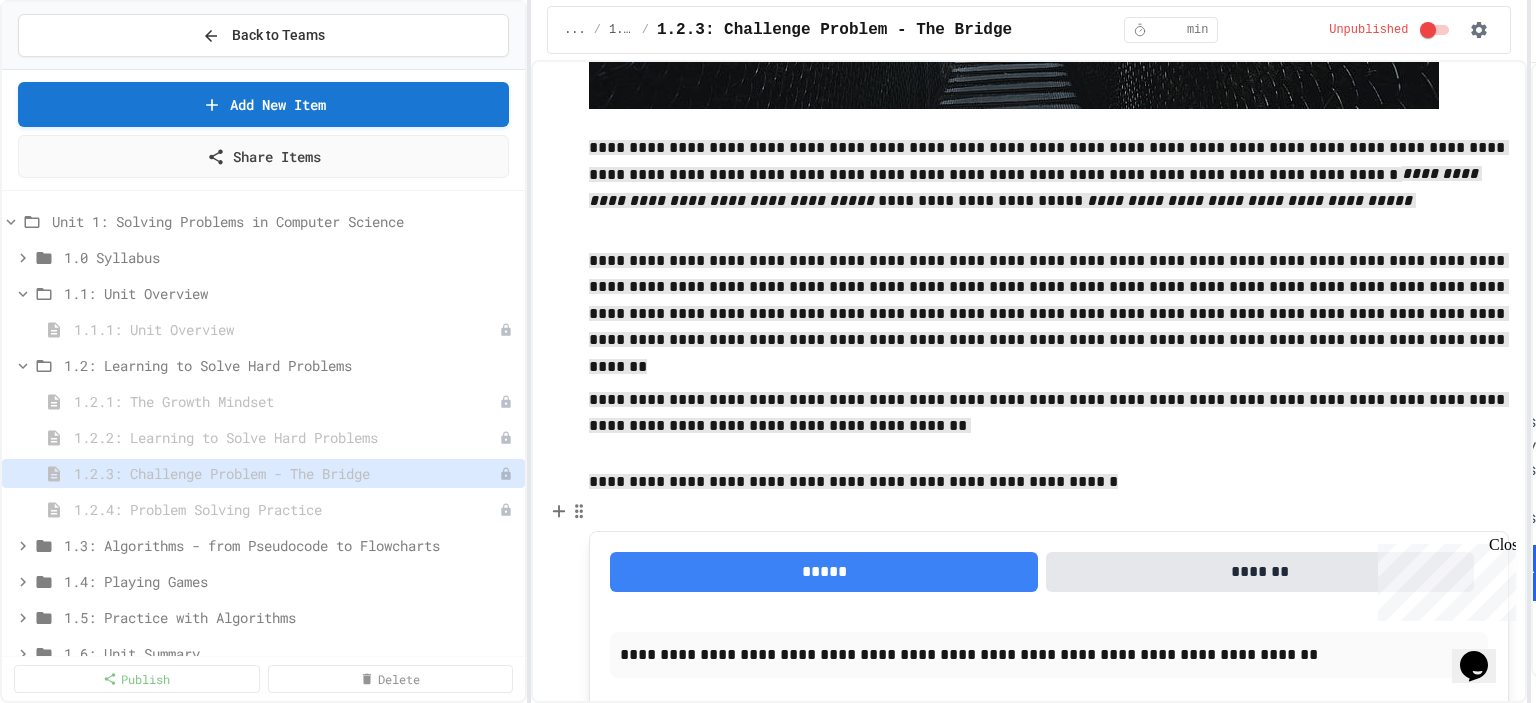 click on "**********" at bounding box center [1049, 1030] 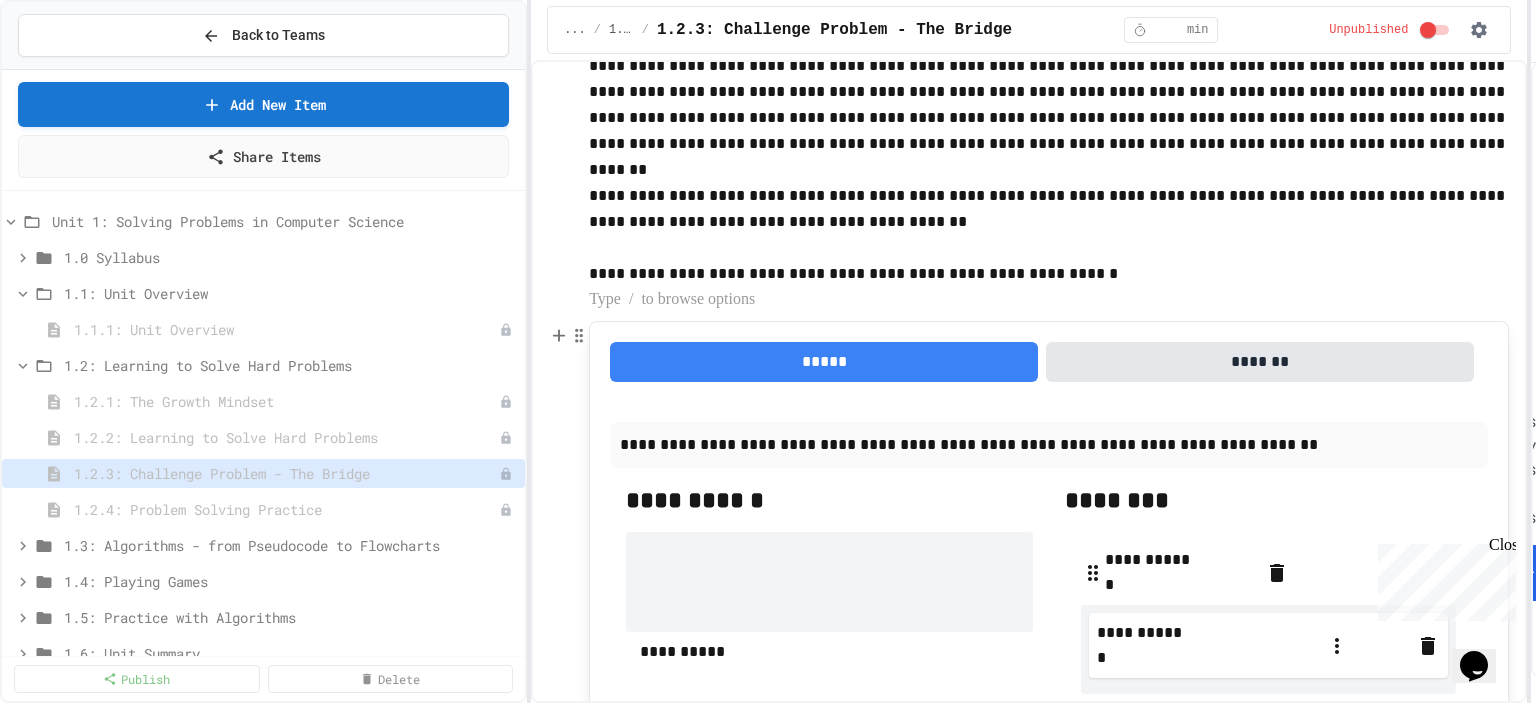 scroll, scrollTop: 890, scrollLeft: 0, axis: vertical 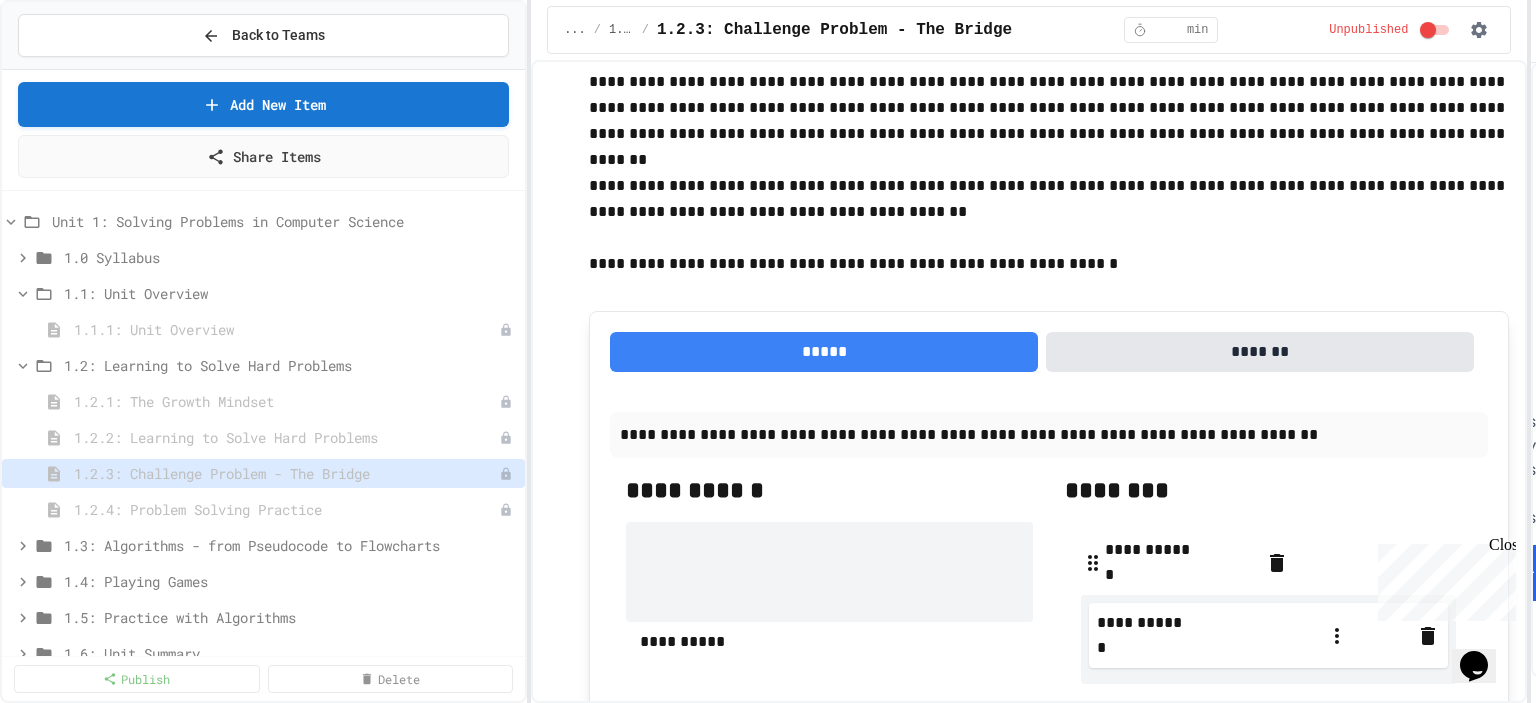 click on "*****" at bounding box center [824, 352] 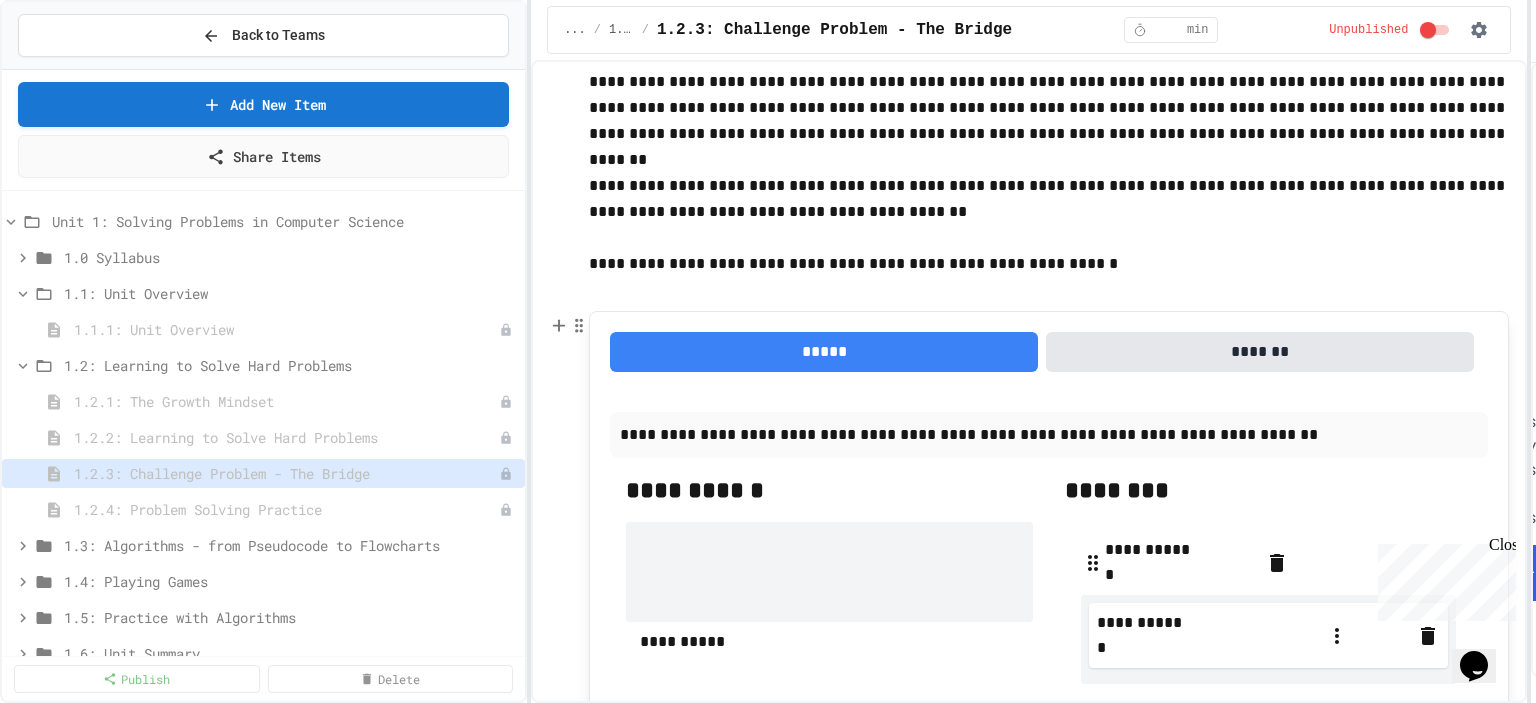 click on "*******" at bounding box center [1260, 352] 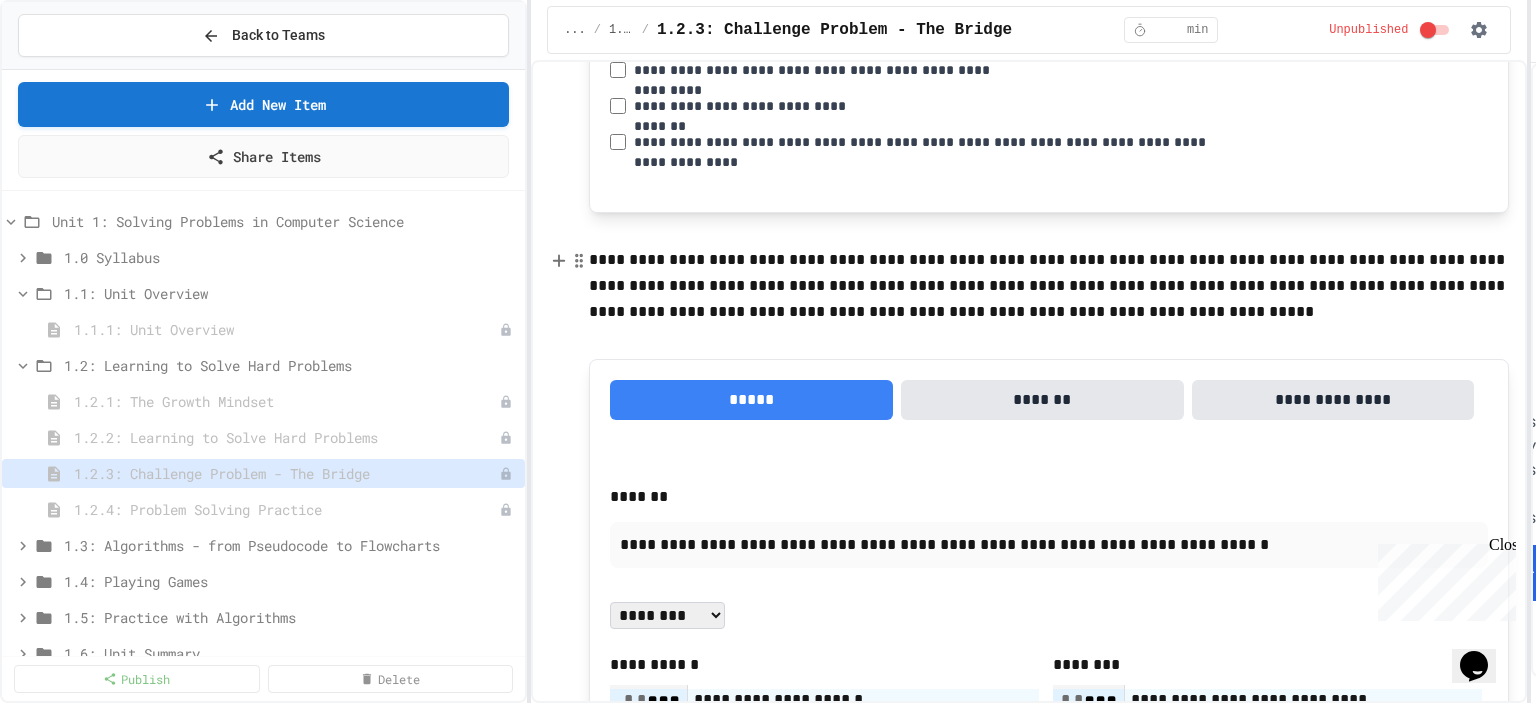scroll, scrollTop: 1290, scrollLeft: 0, axis: vertical 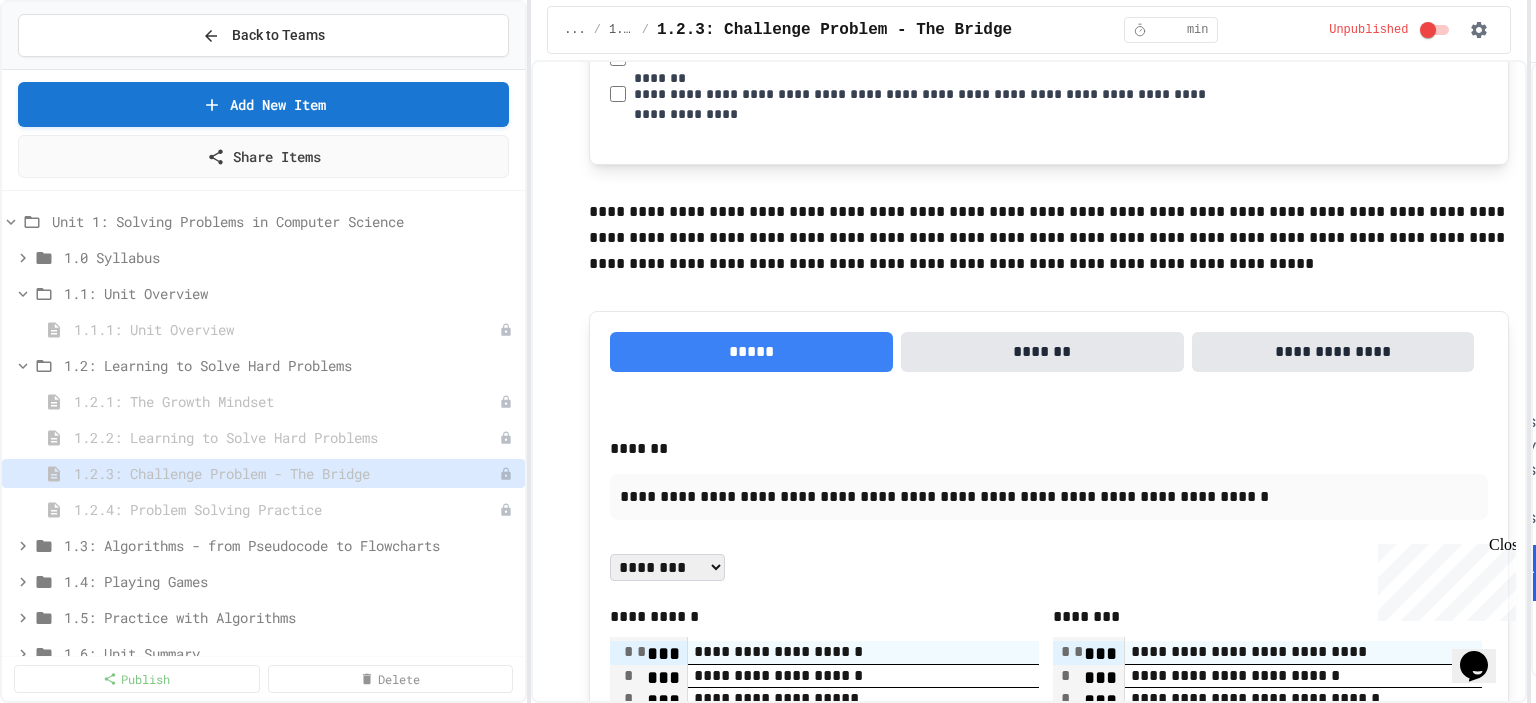 click on "**********" at bounding box center [1333, 352] 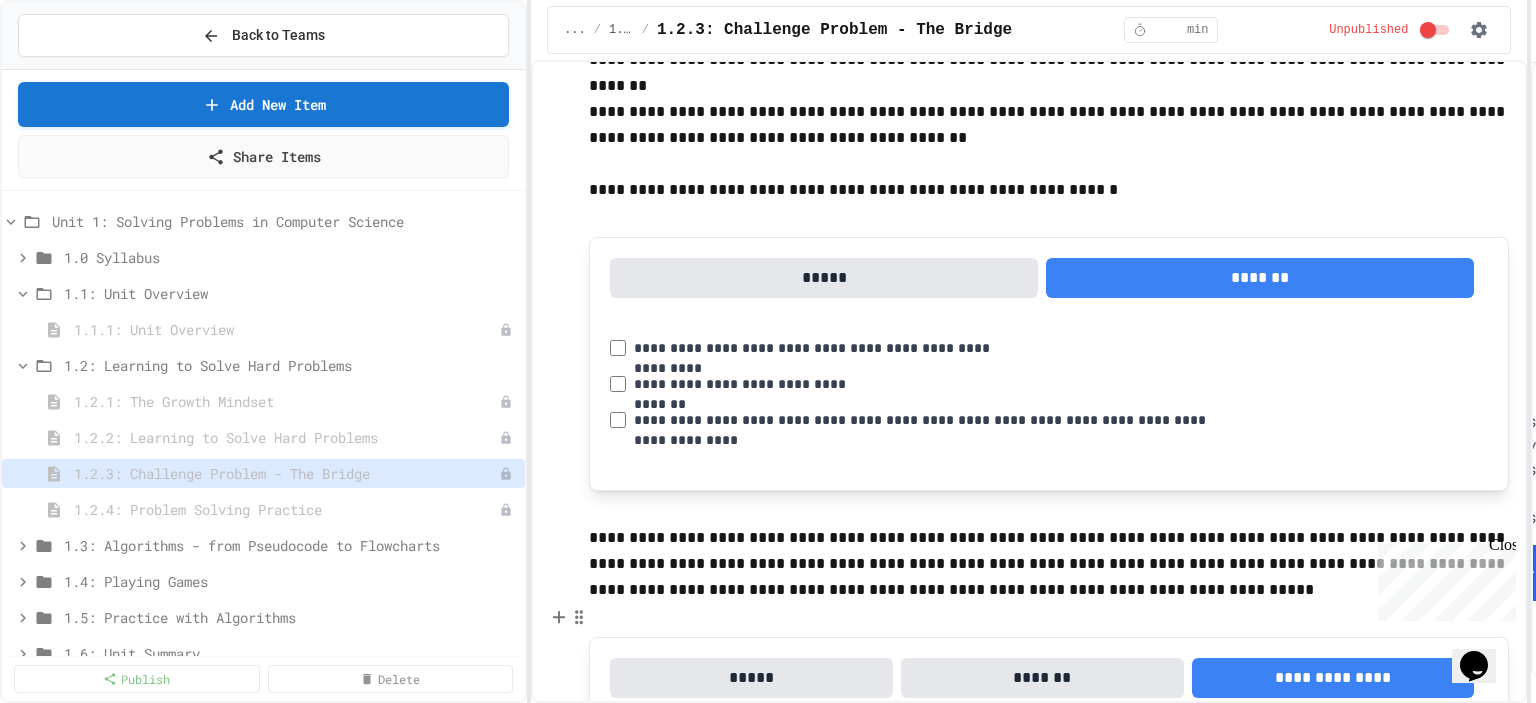 scroll, scrollTop: 928, scrollLeft: 0, axis: vertical 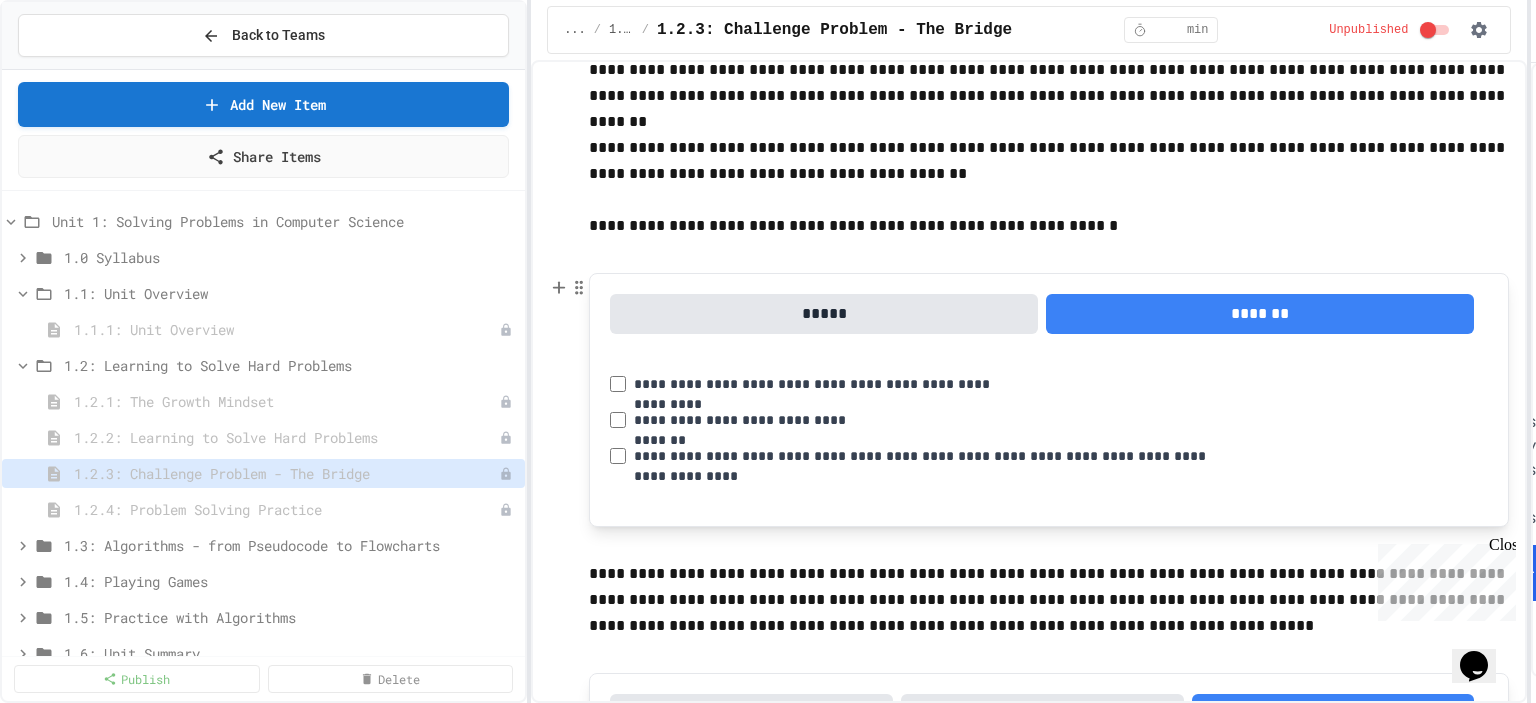 click on "*****" at bounding box center (824, 314) 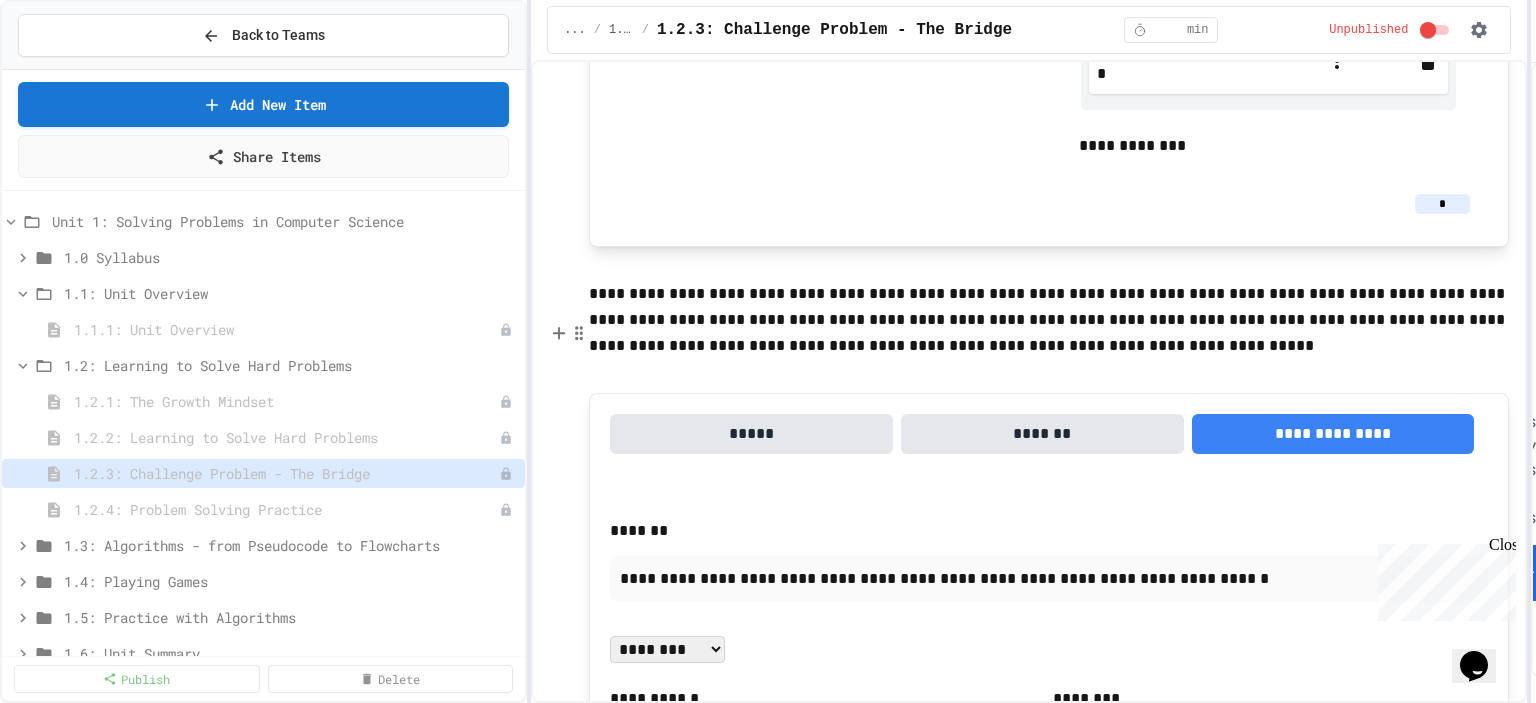 scroll, scrollTop: 2187, scrollLeft: 0, axis: vertical 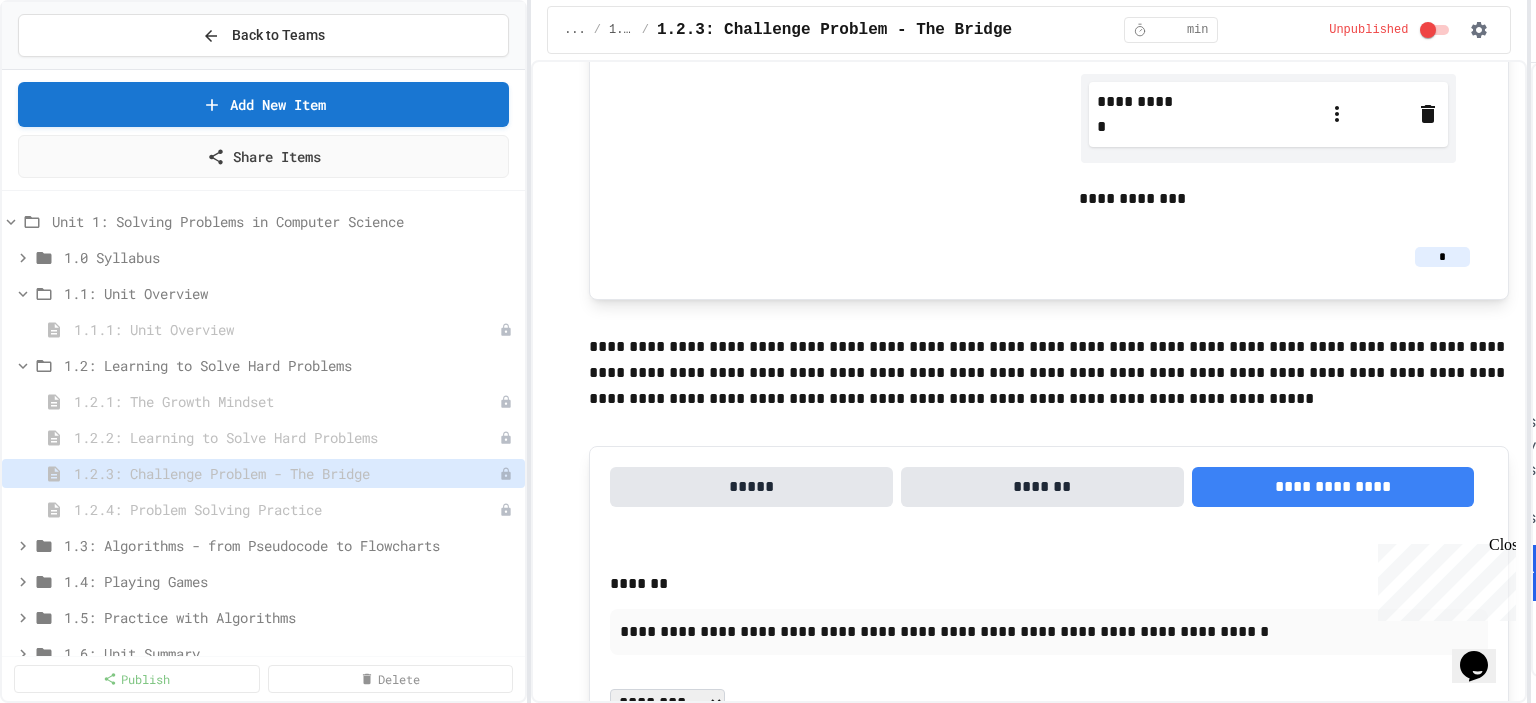 click on "*******" at bounding box center (1042, 487) 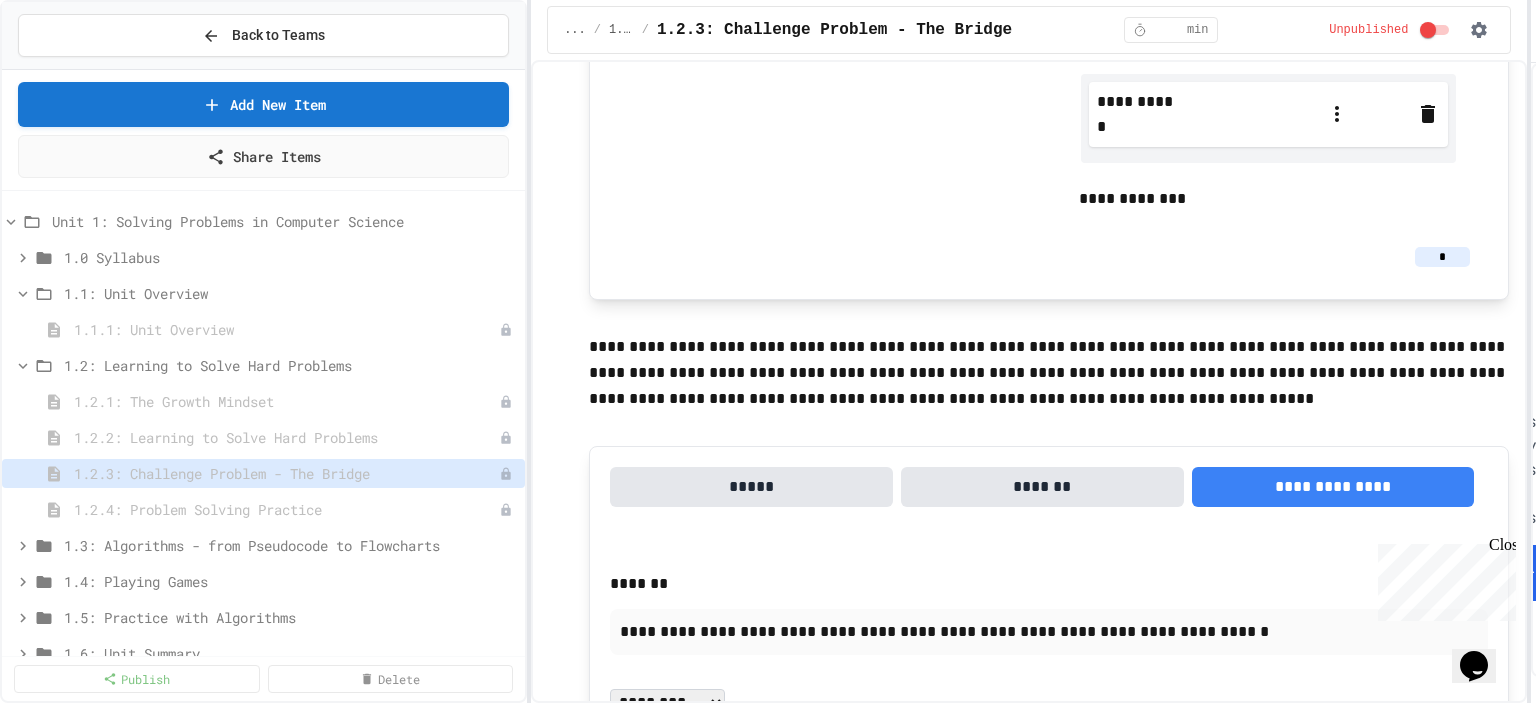 scroll, scrollTop: 2180, scrollLeft: 0, axis: vertical 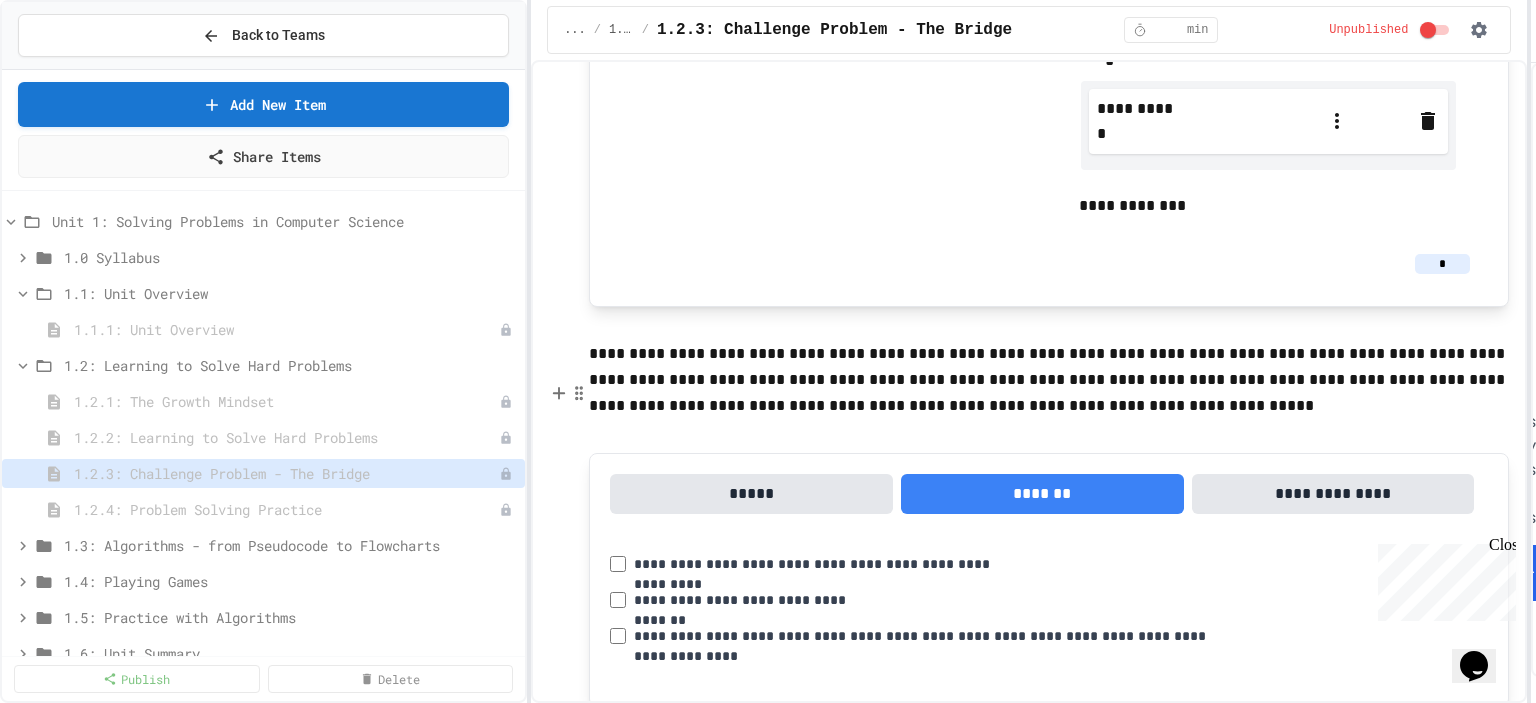 click on "*****" at bounding box center (751, 494) 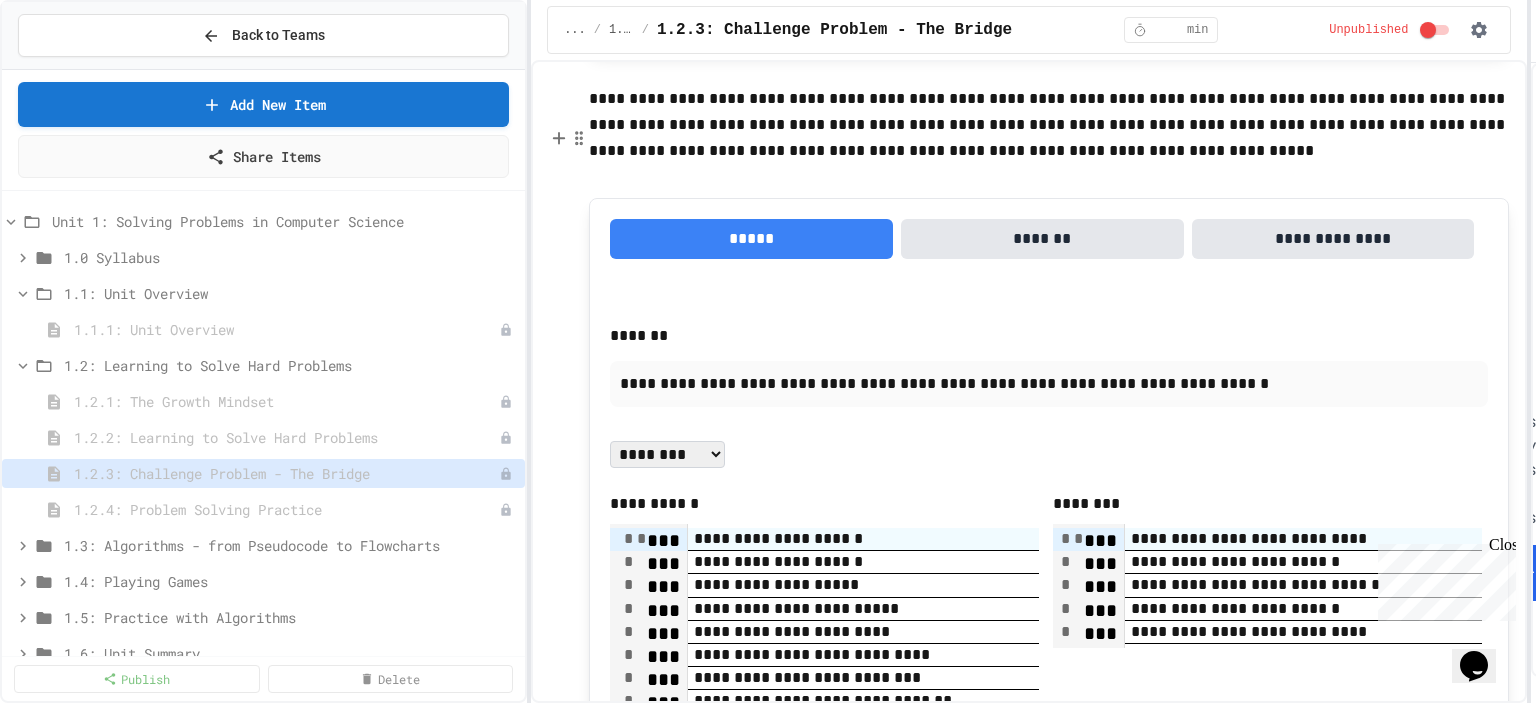 scroll, scrollTop: 2387, scrollLeft: 0, axis: vertical 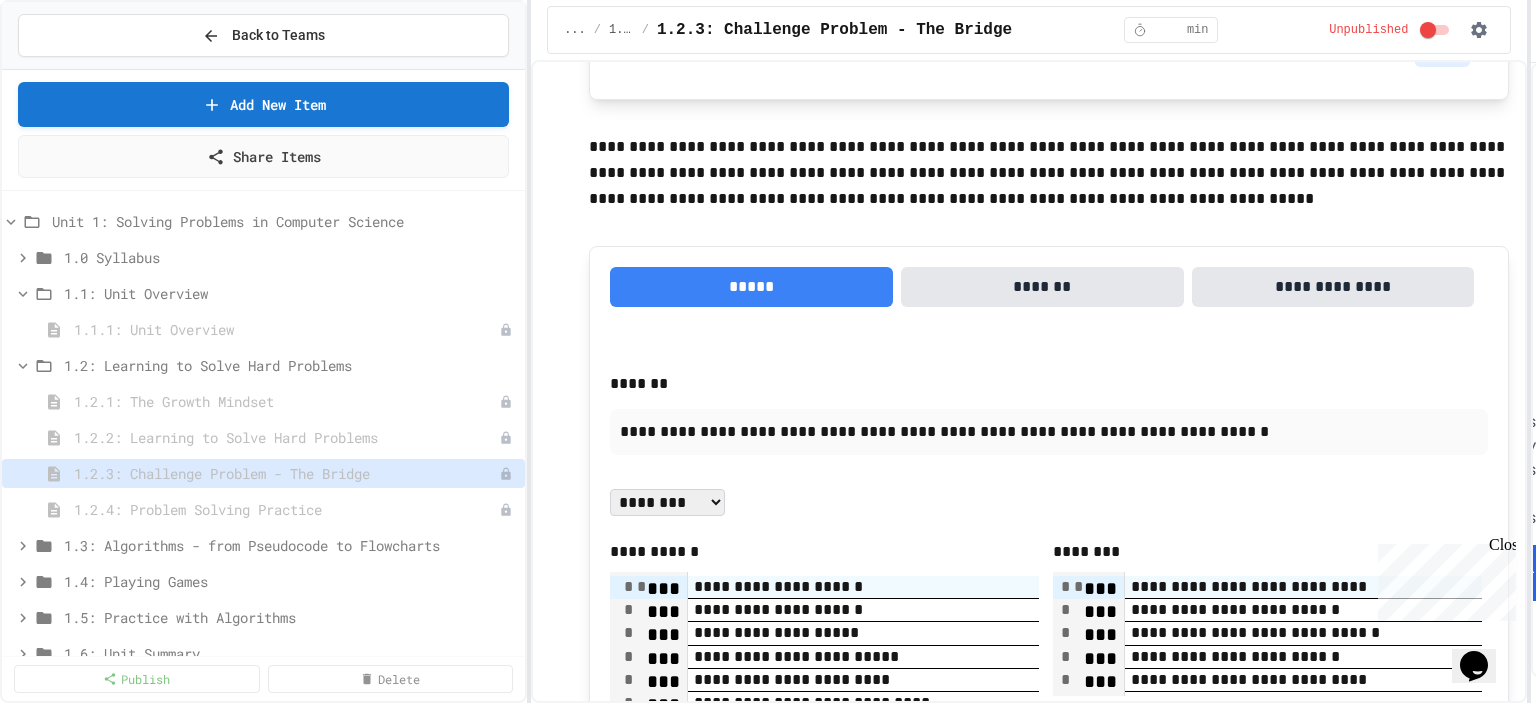 click on "**********" at bounding box center [667, 502] 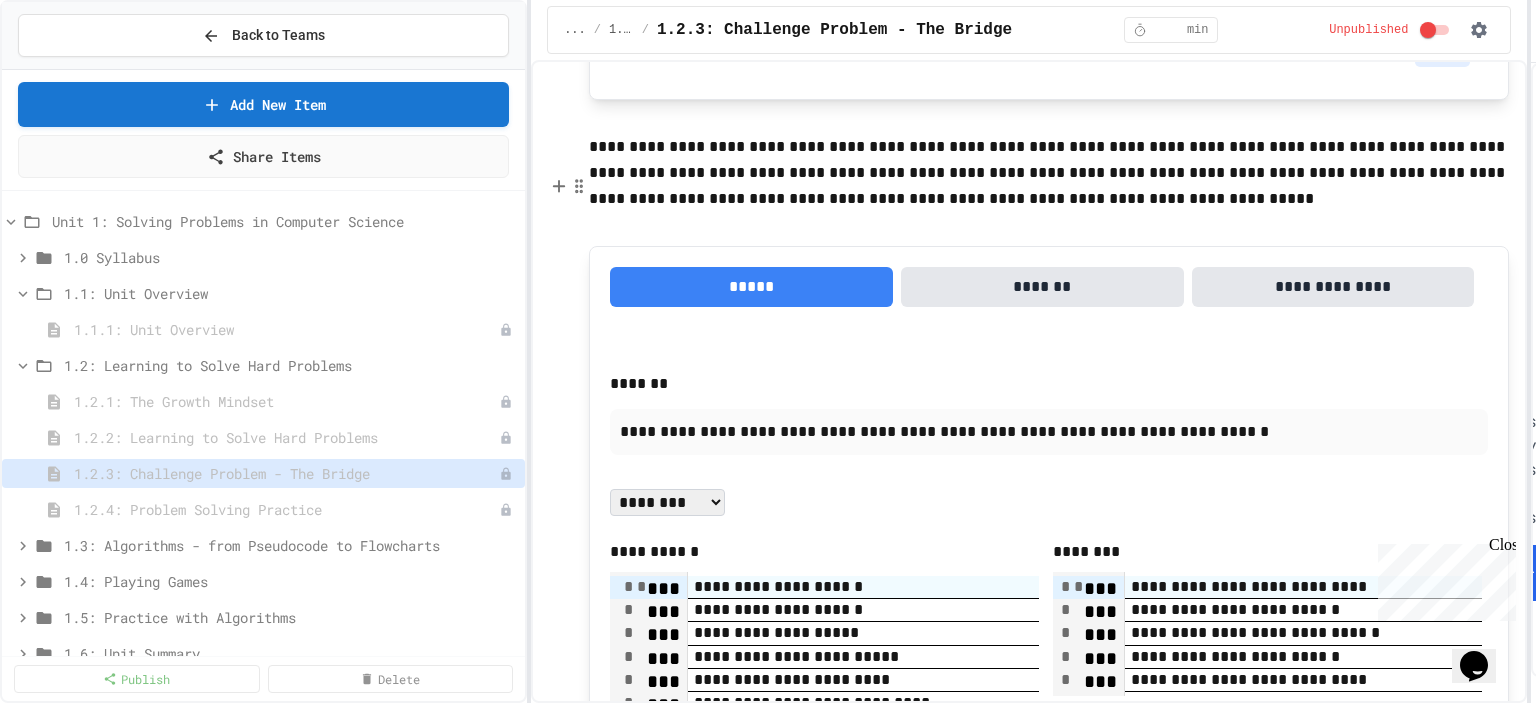 click on "**********" at bounding box center (667, 502) 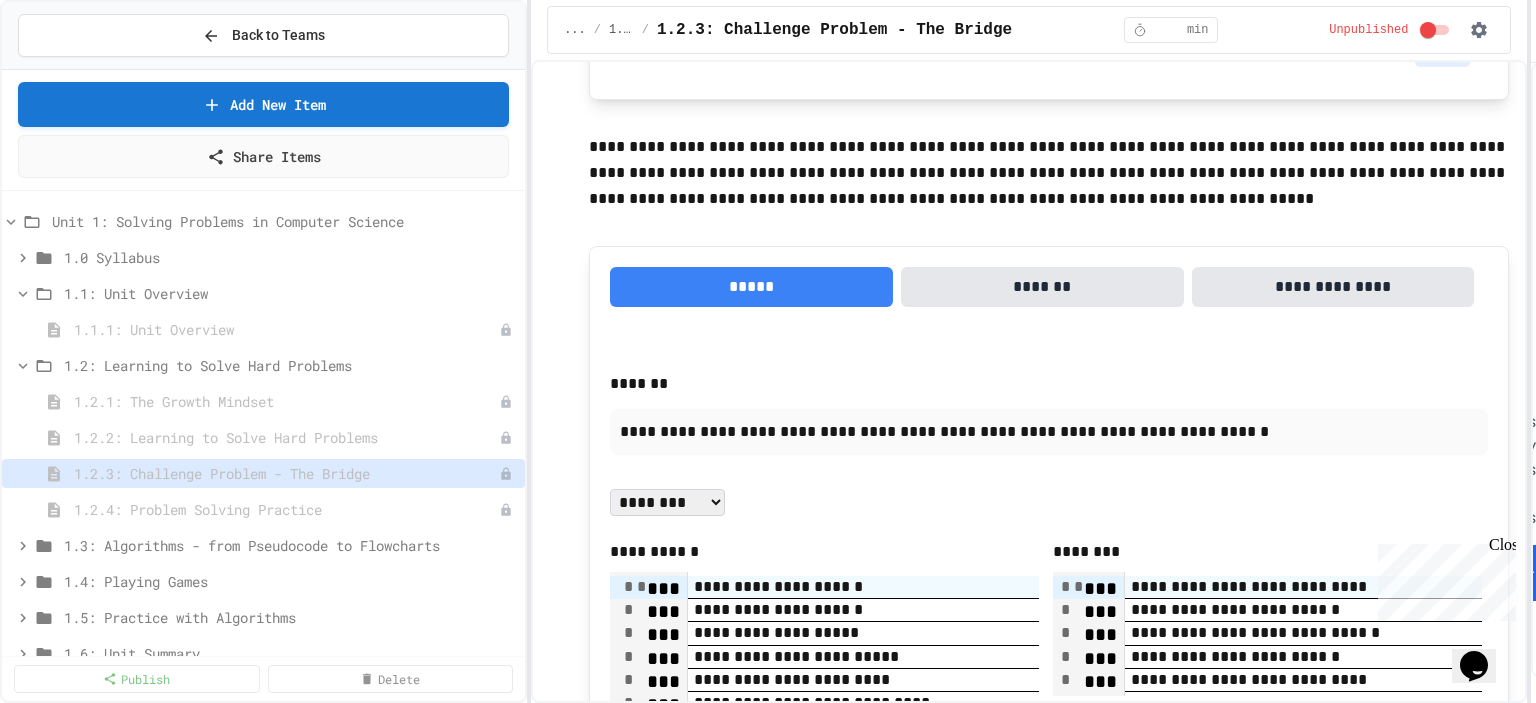 click on "*******" at bounding box center [1042, 287] 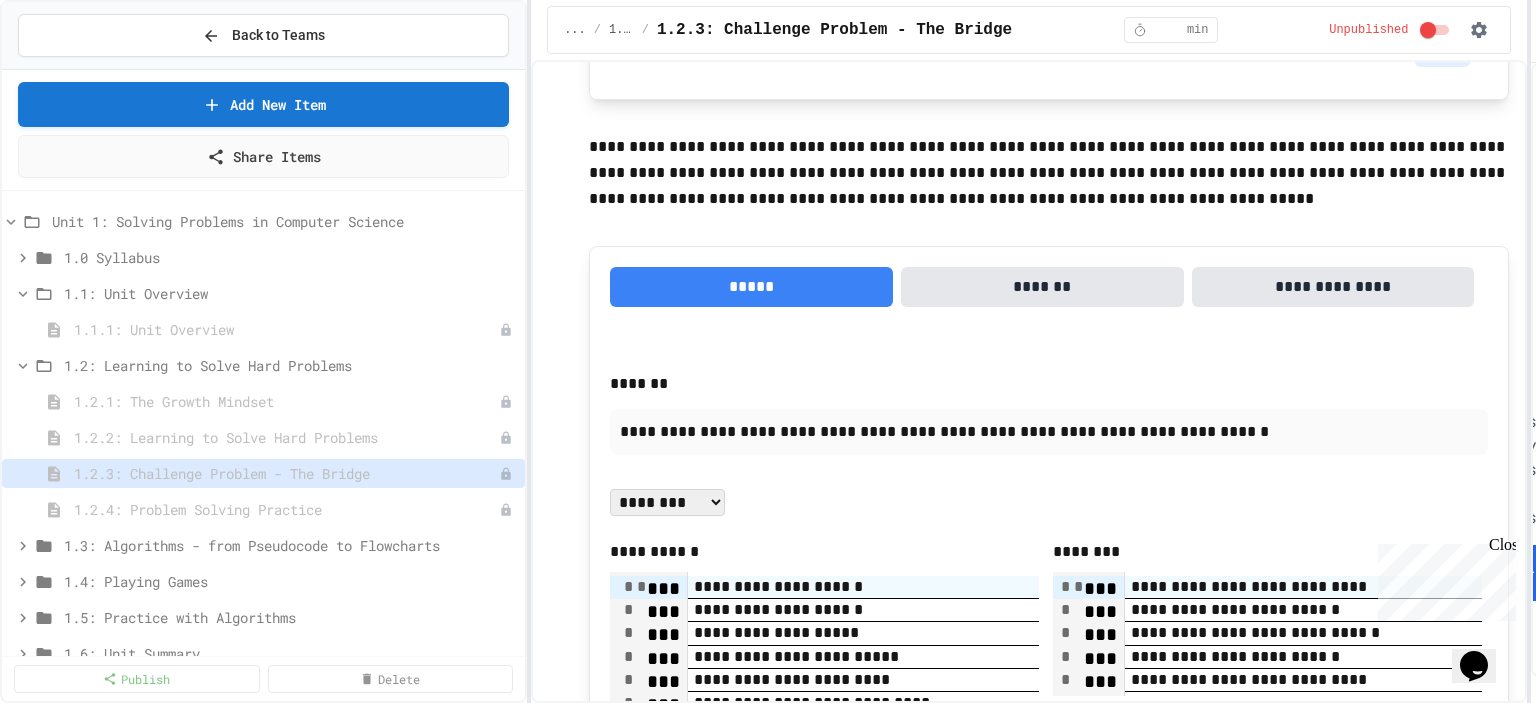 scroll, scrollTop: 2180, scrollLeft: 0, axis: vertical 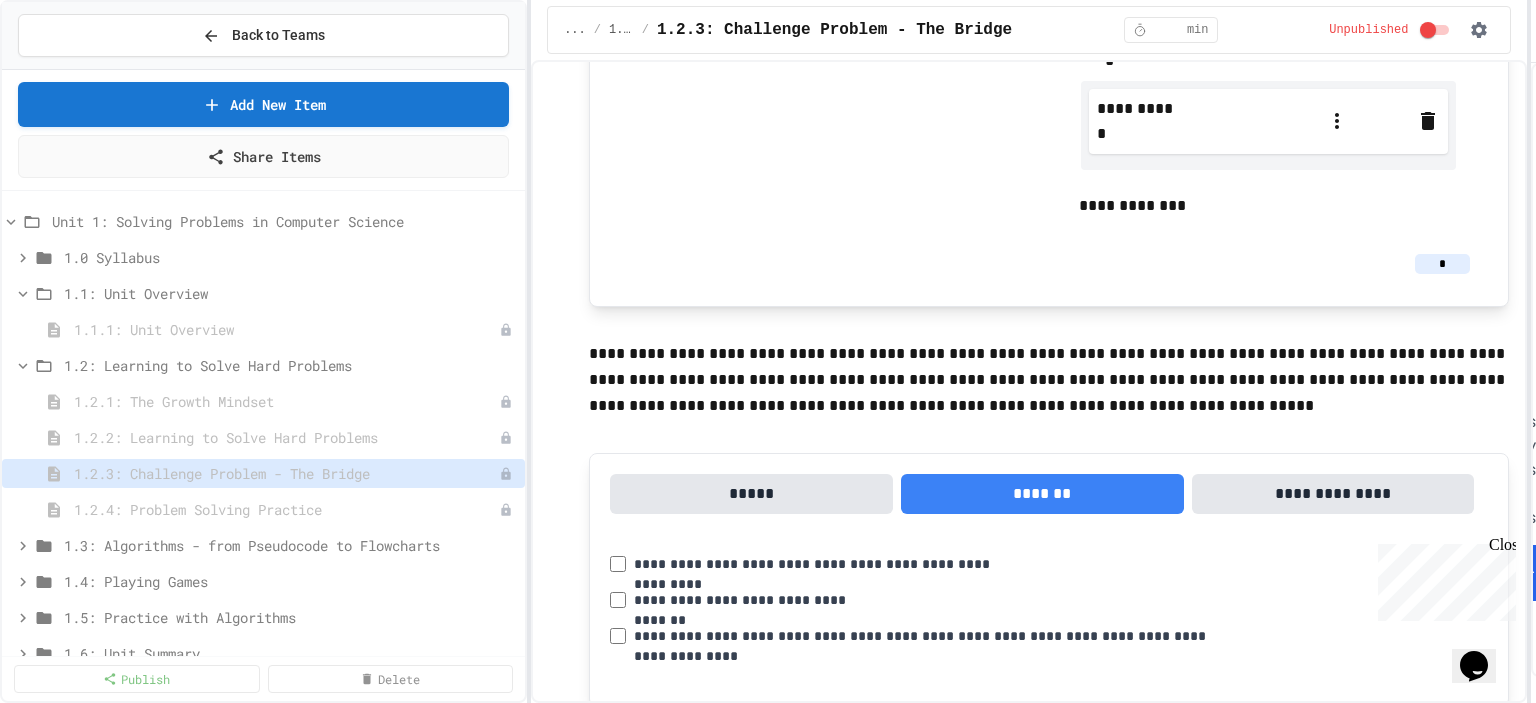 click on "*****" at bounding box center (751, 494) 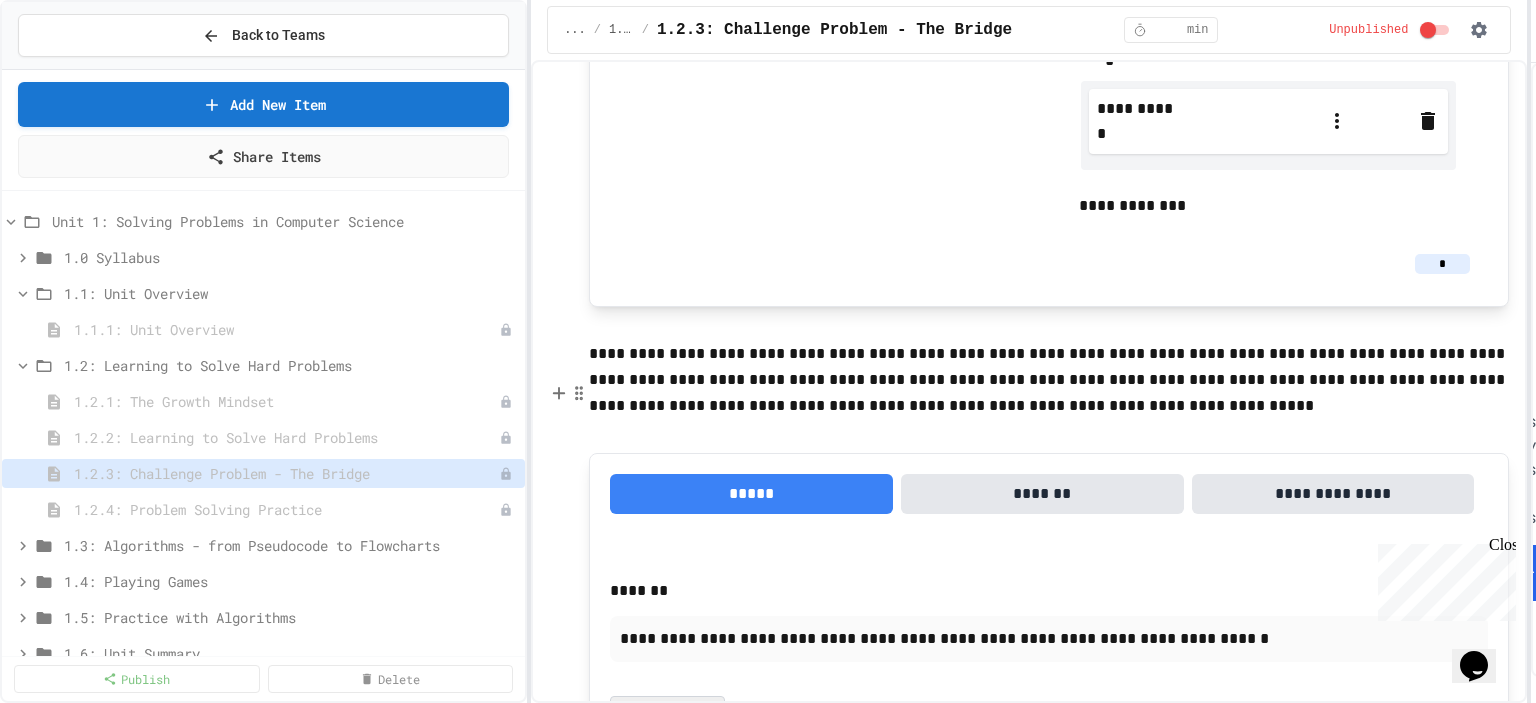 click on "*******" at bounding box center [1042, 494] 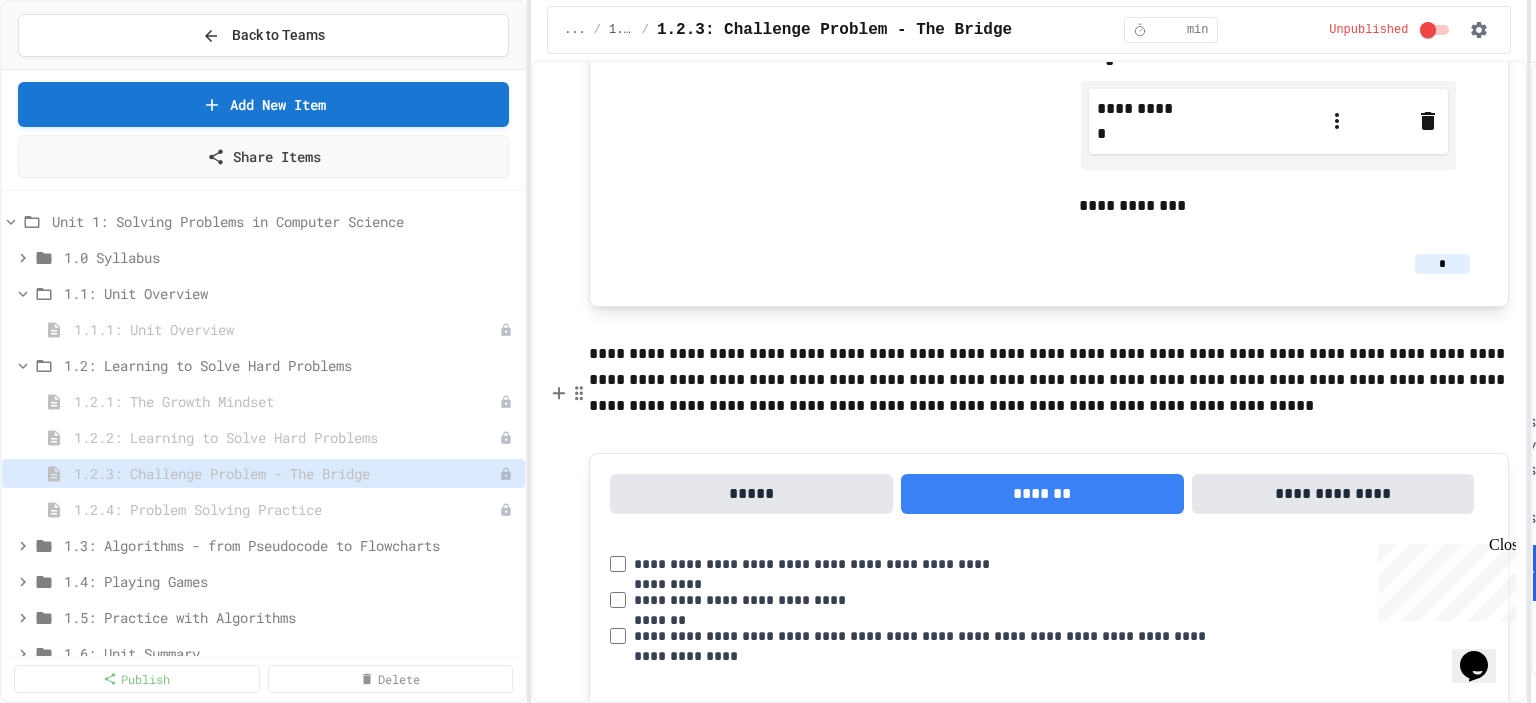 click on "*****" at bounding box center [751, 494] 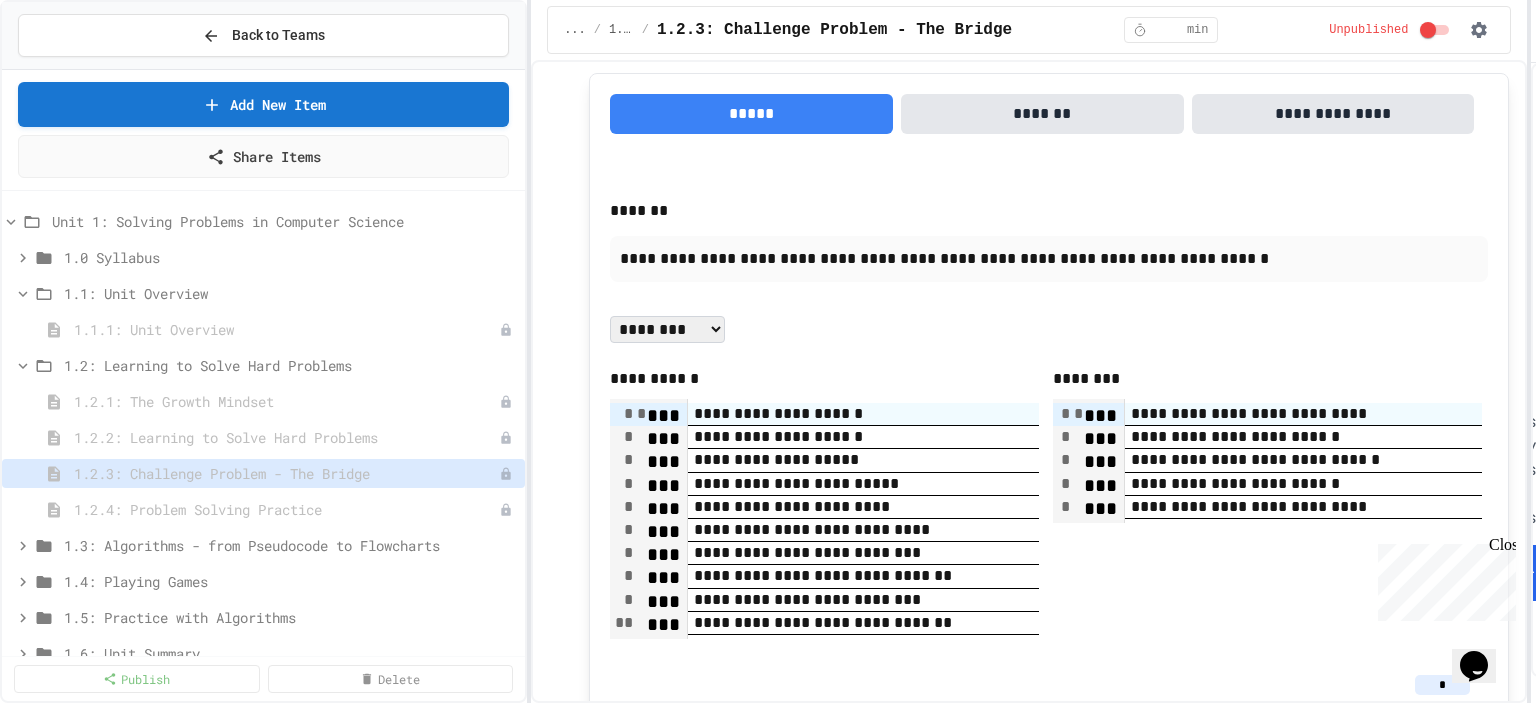scroll, scrollTop: 2580, scrollLeft: 0, axis: vertical 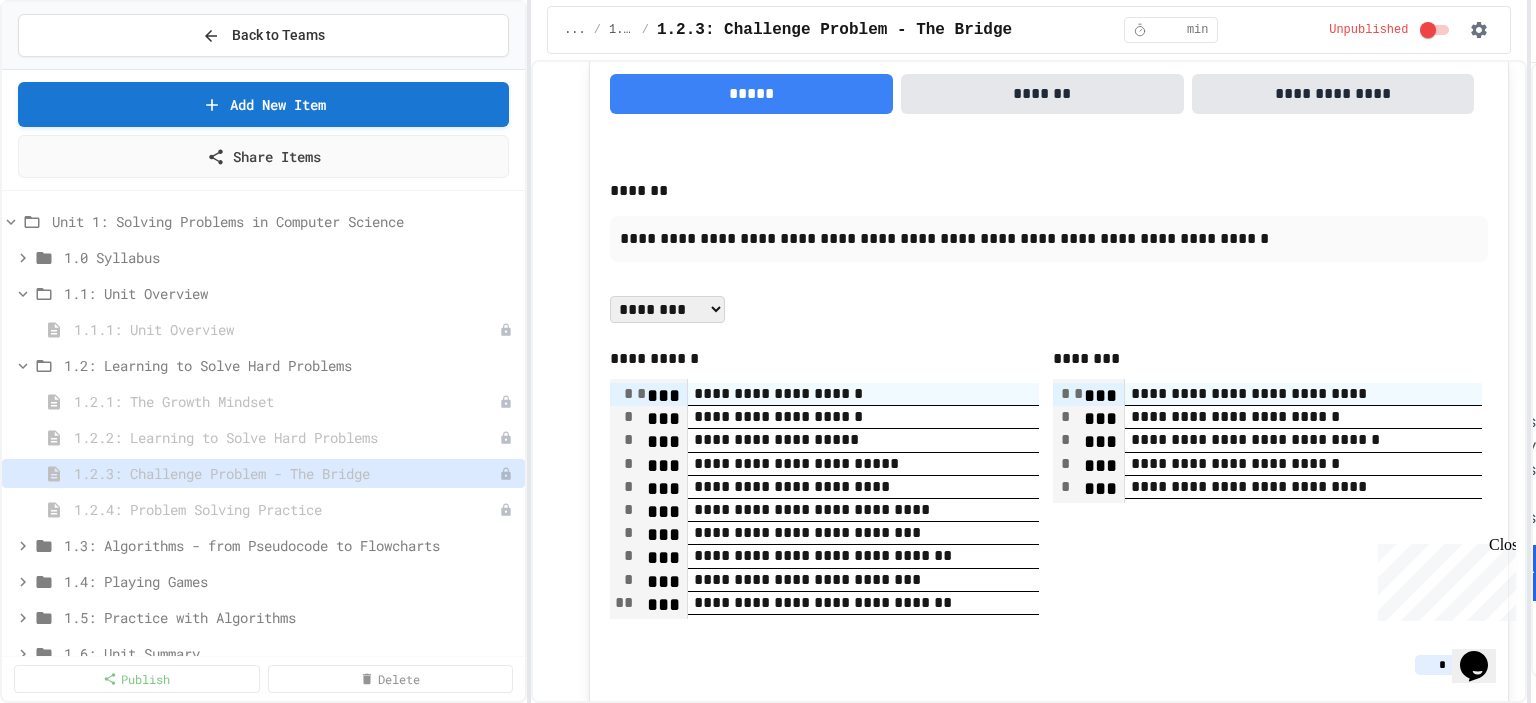 click on "*" at bounding box center (1078, 393) 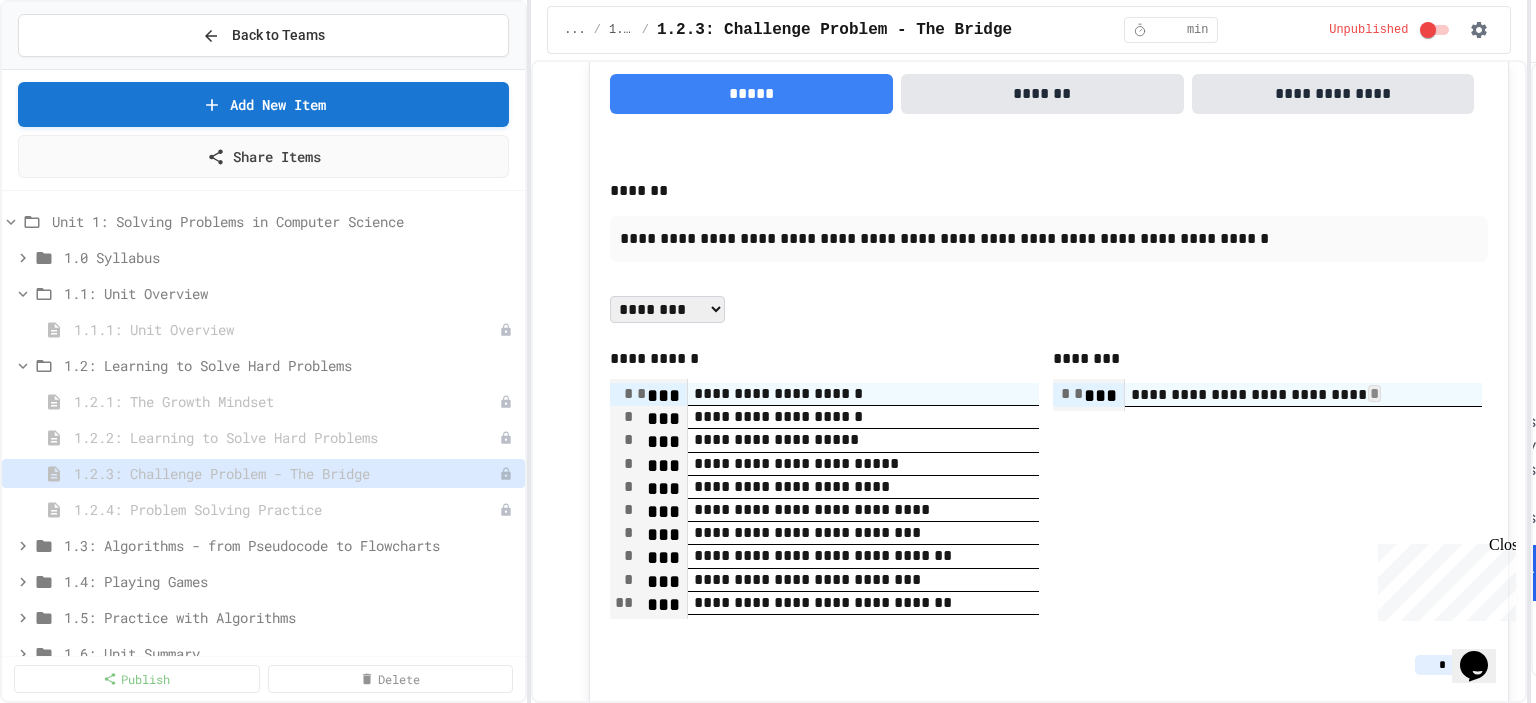 click on "*" at bounding box center [1078, 393] 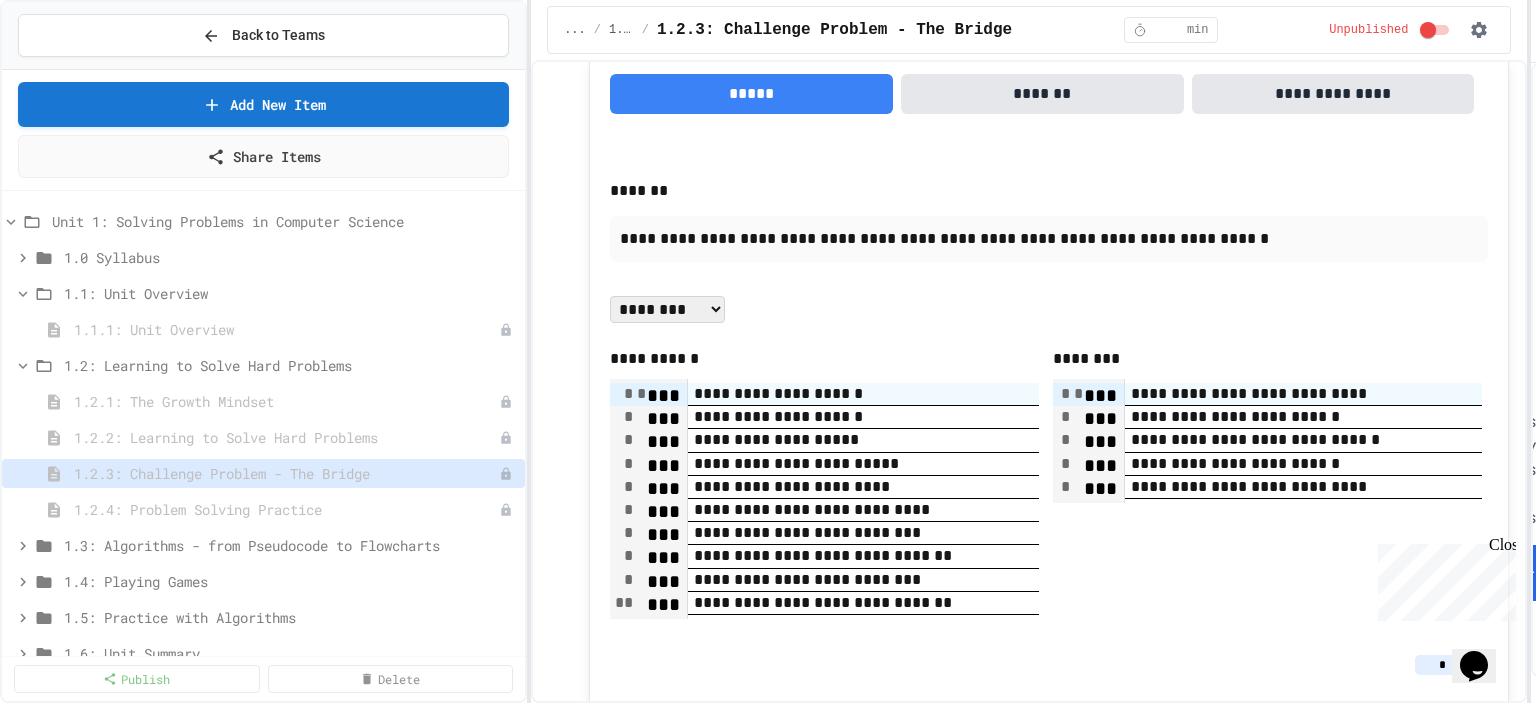 click on "*" at bounding box center [1078, 393] 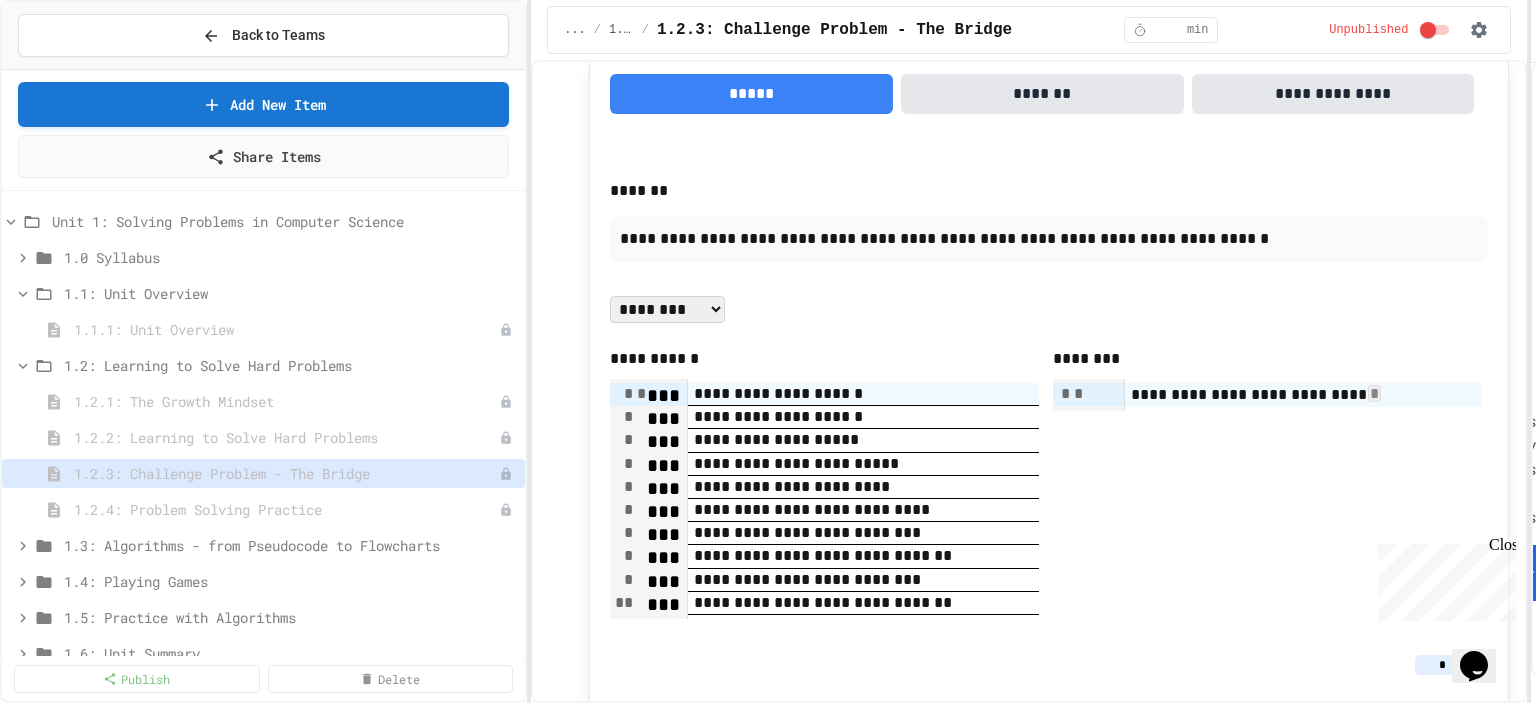 drag, startPoint x: 1083, startPoint y: 325, endPoint x: 947, endPoint y: 306, distance: 137.32079 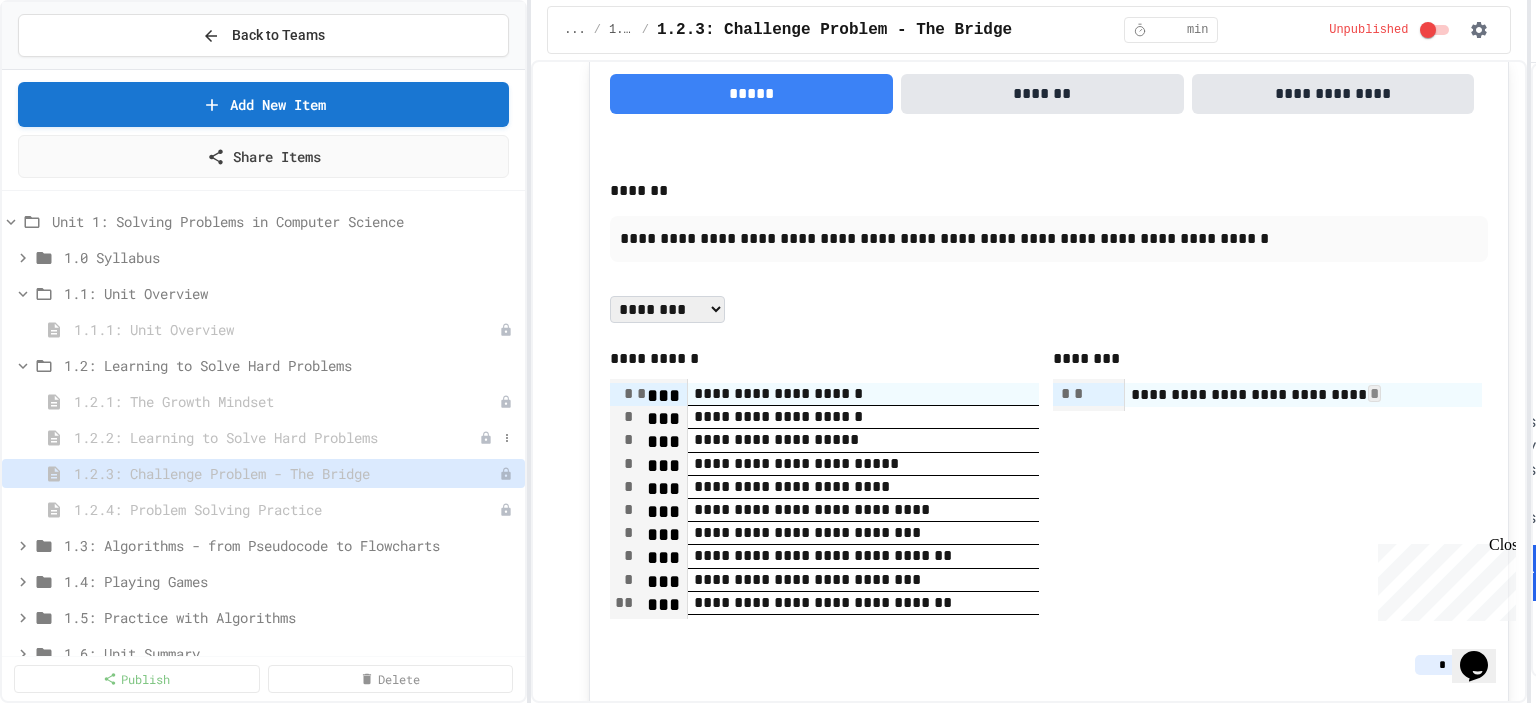 click on "1.2.2: Learning to Solve Hard Problems" at bounding box center (276, 437) 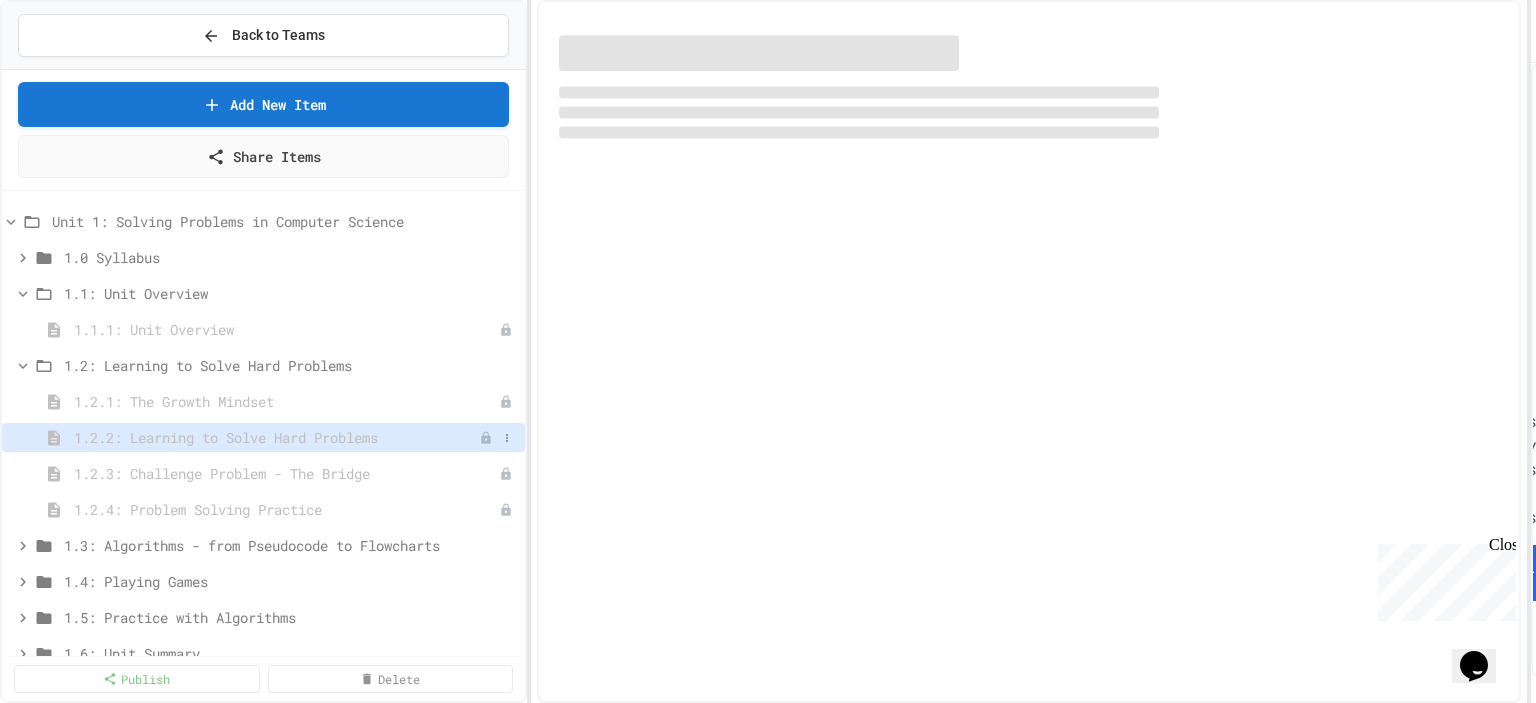 select on "***" 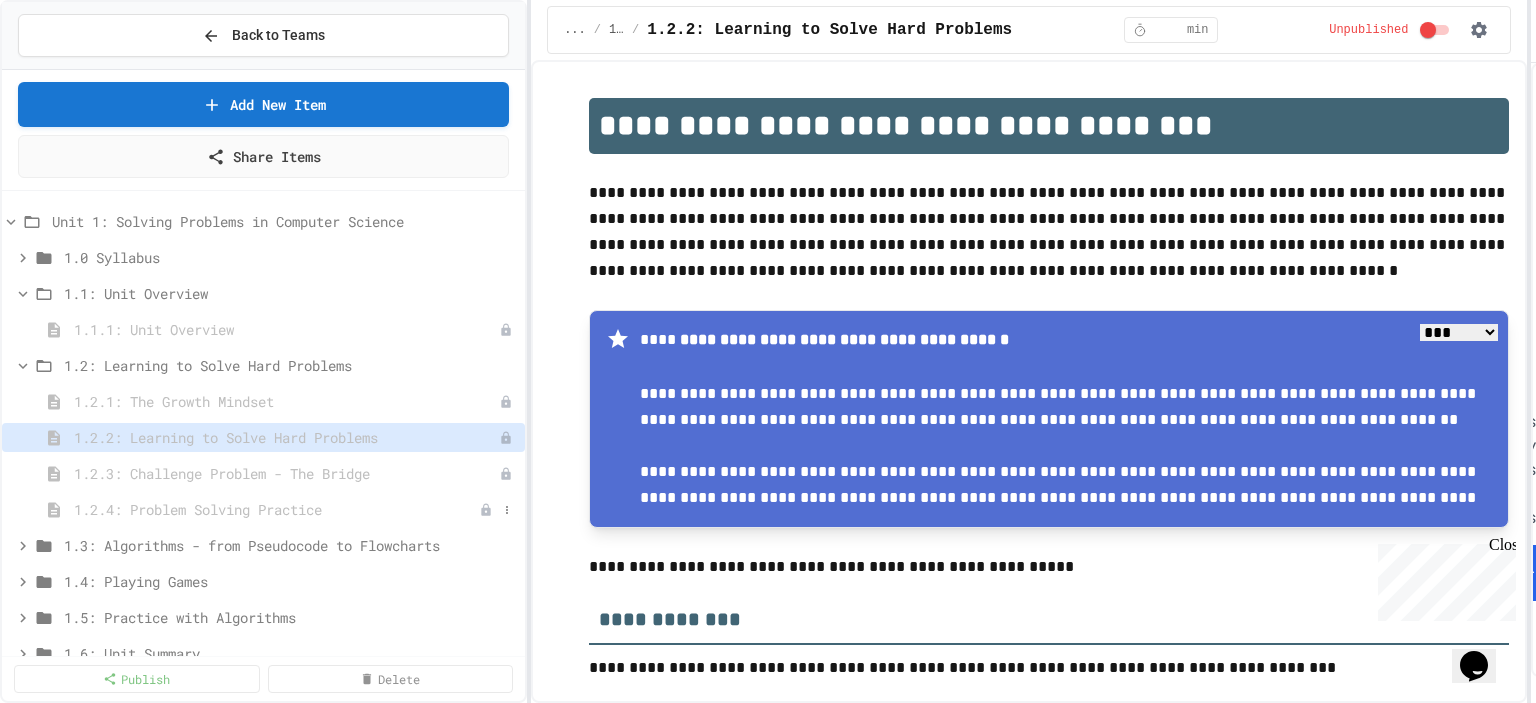 click on "1.2.4: Problem Solving Practice" at bounding box center [276, 509] 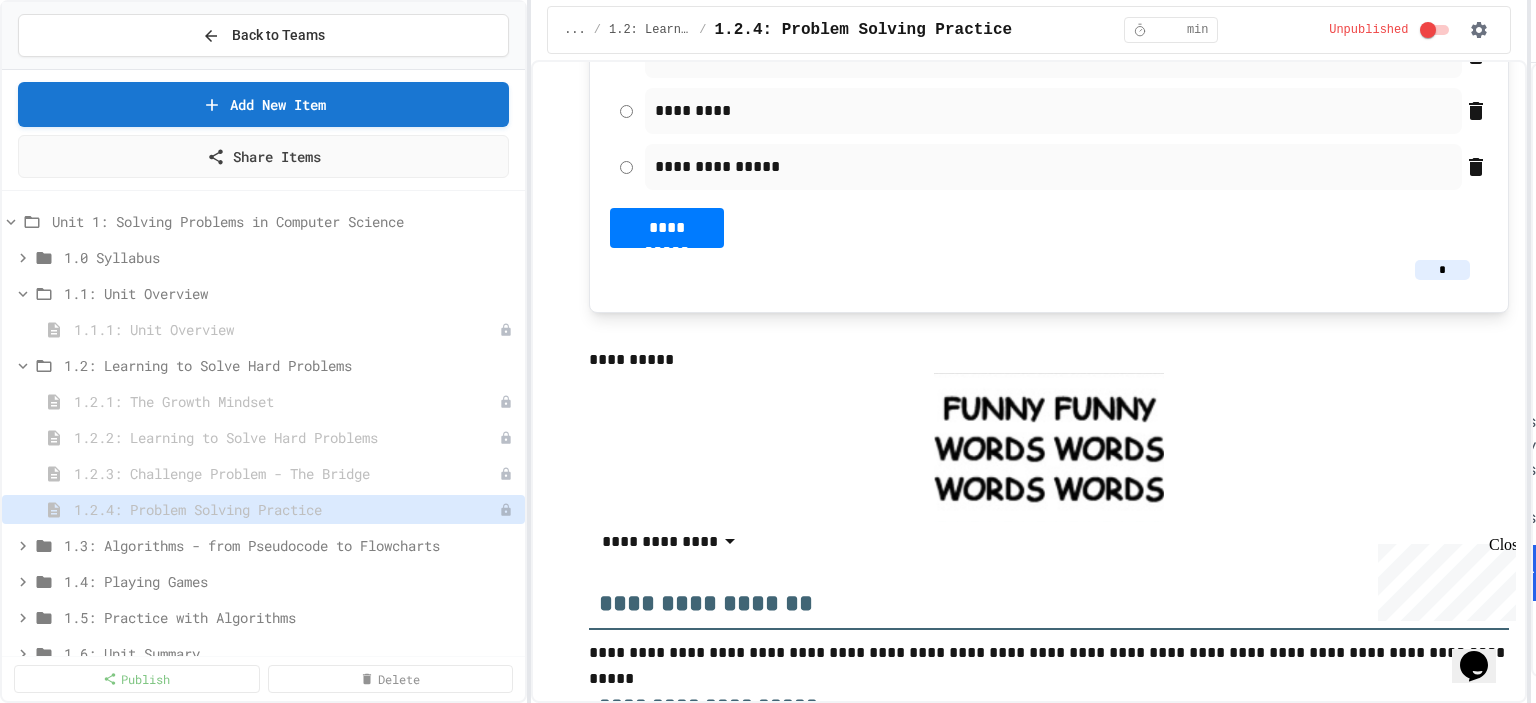 scroll, scrollTop: 1500, scrollLeft: 0, axis: vertical 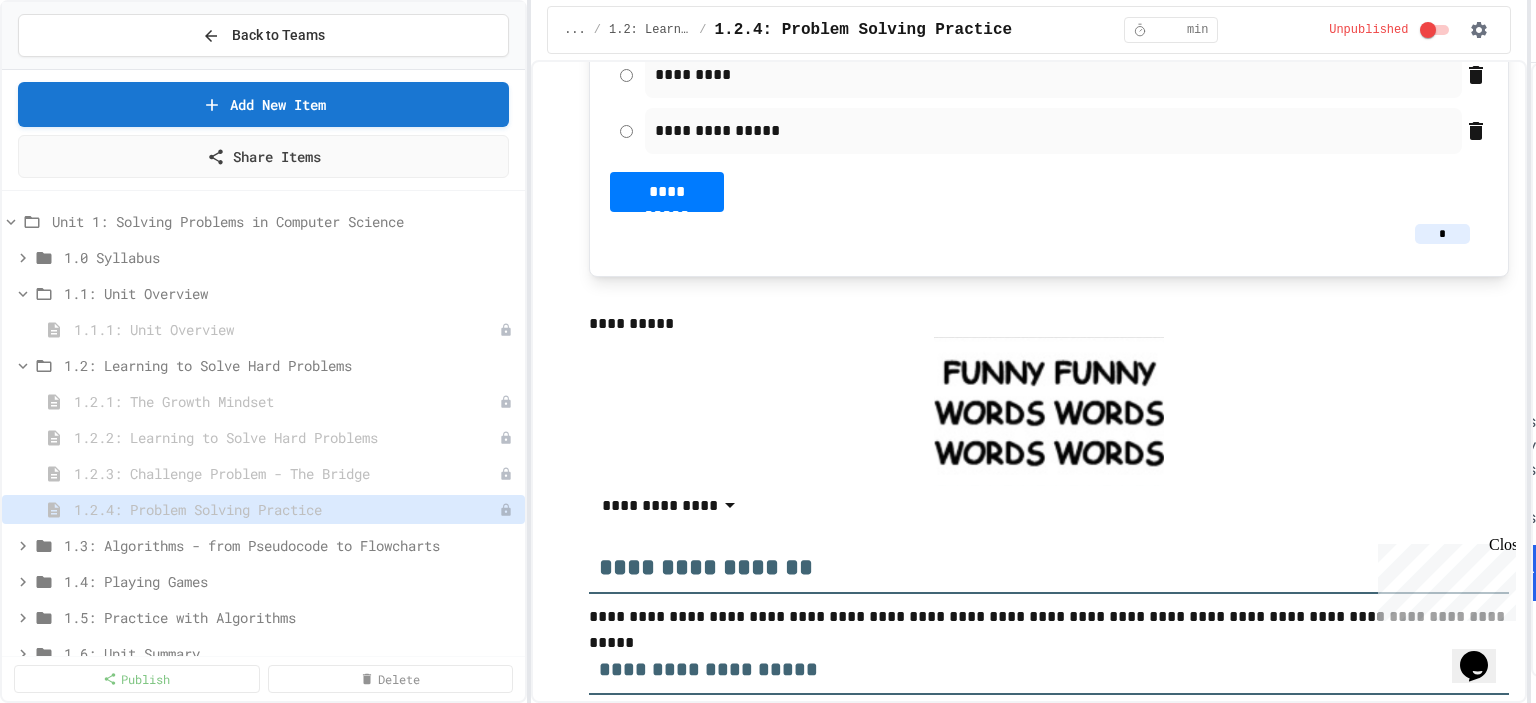 click on "**********" at bounding box center (671, 506) 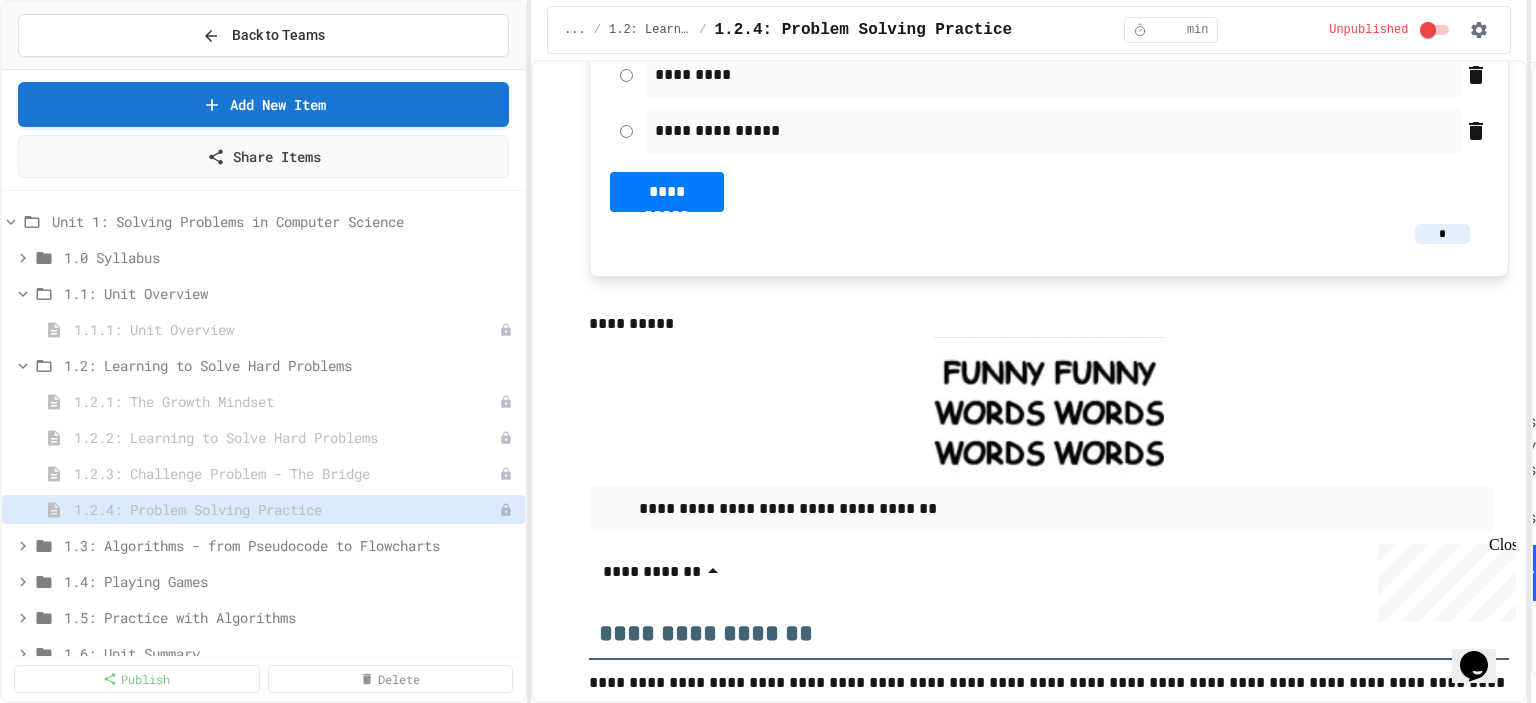 click on "**********" at bounding box center [664, 572] 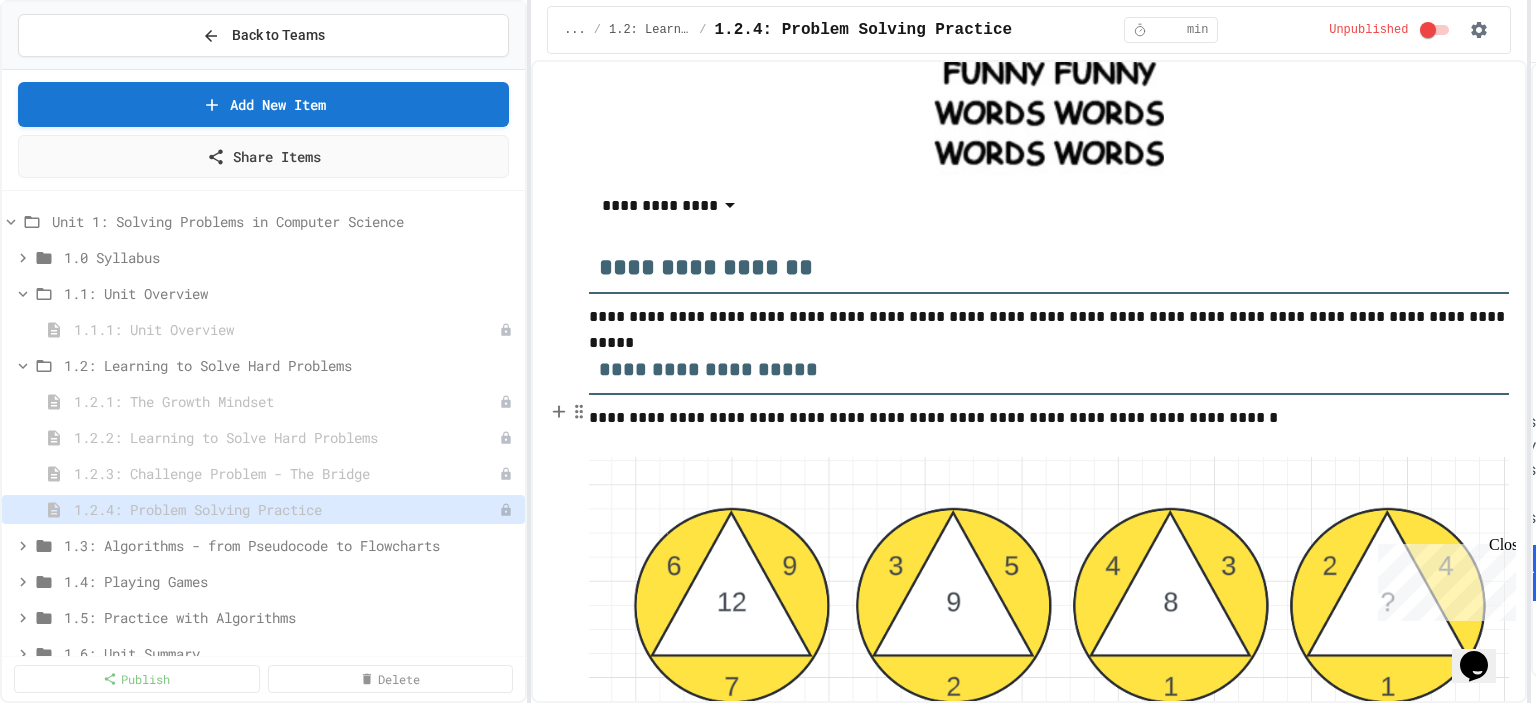 scroll, scrollTop: 1900, scrollLeft: 0, axis: vertical 